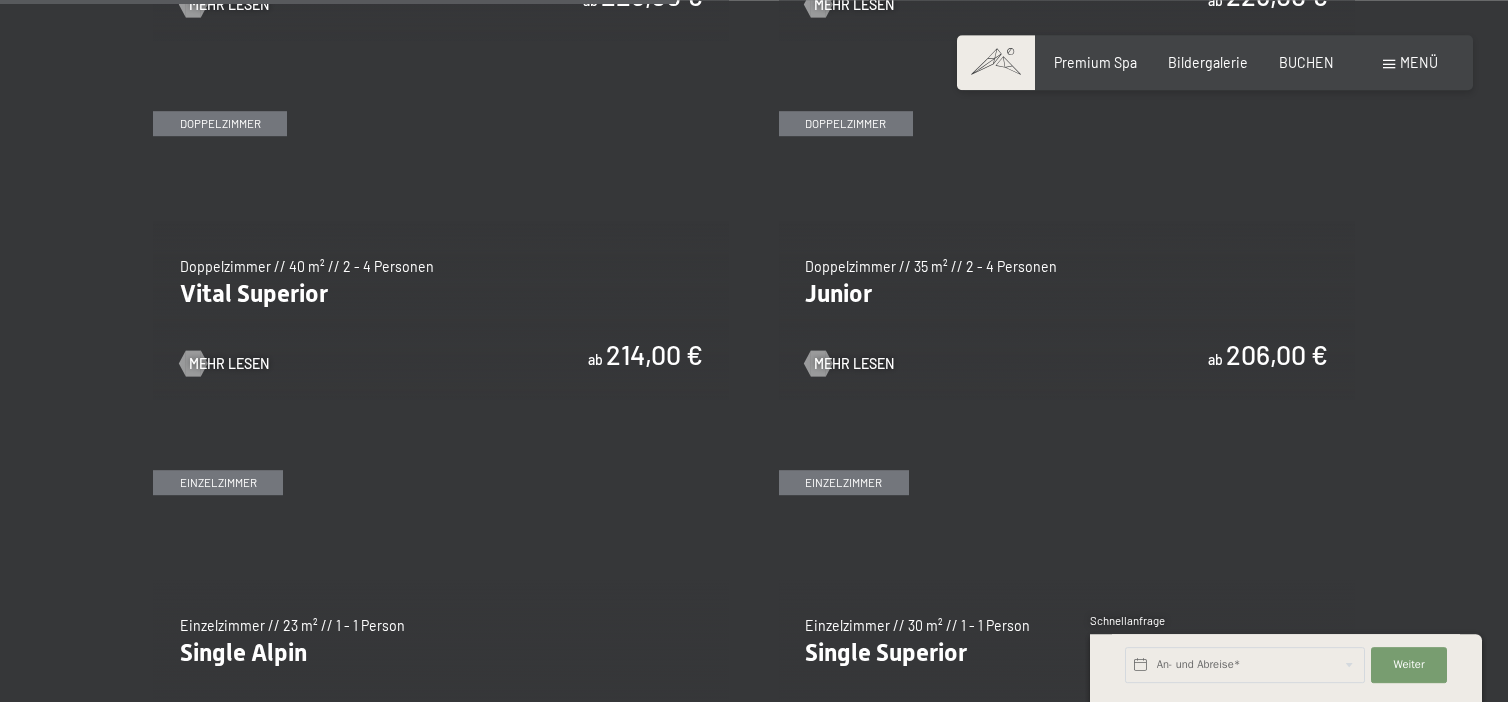 scroll, scrollTop: 2428, scrollLeft: 0, axis: vertical 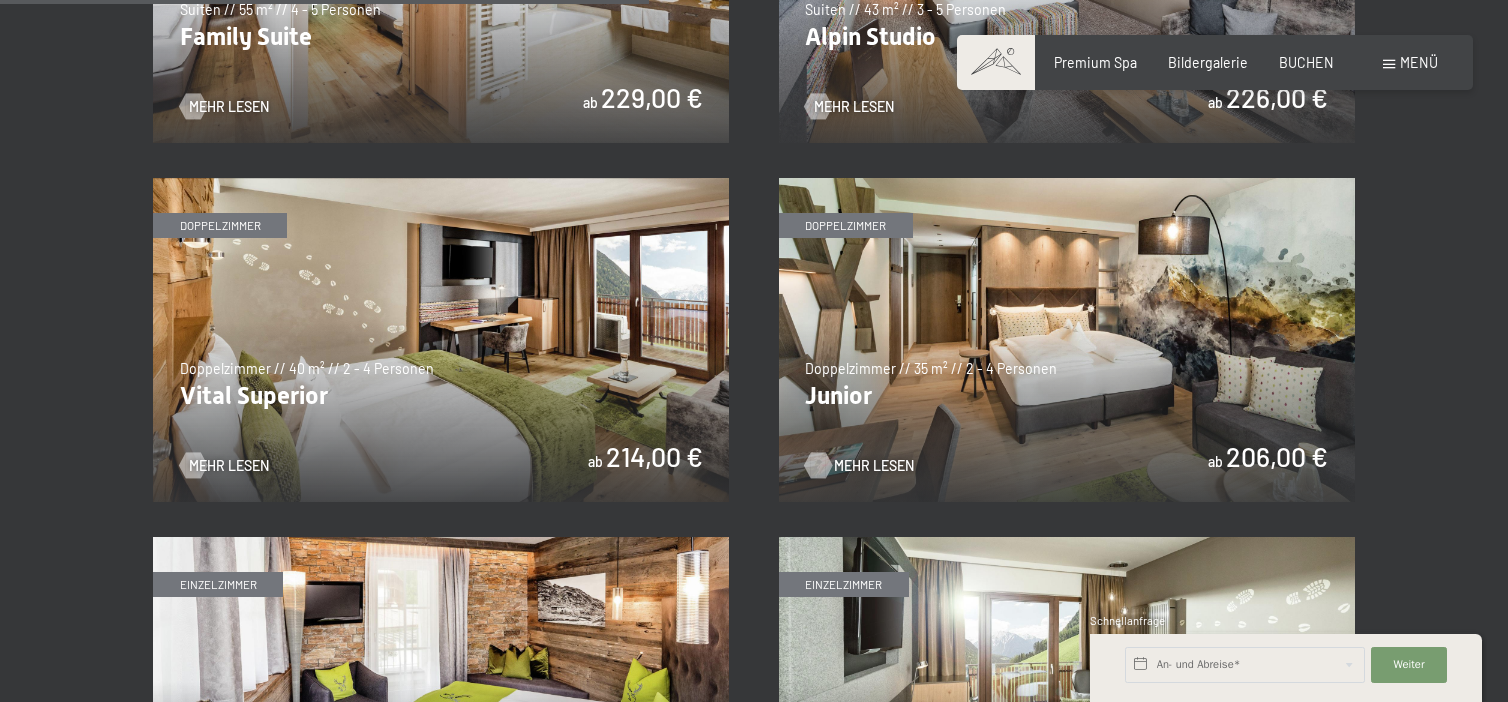 click on "Mehr Lesen" at bounding box center (874, 466) 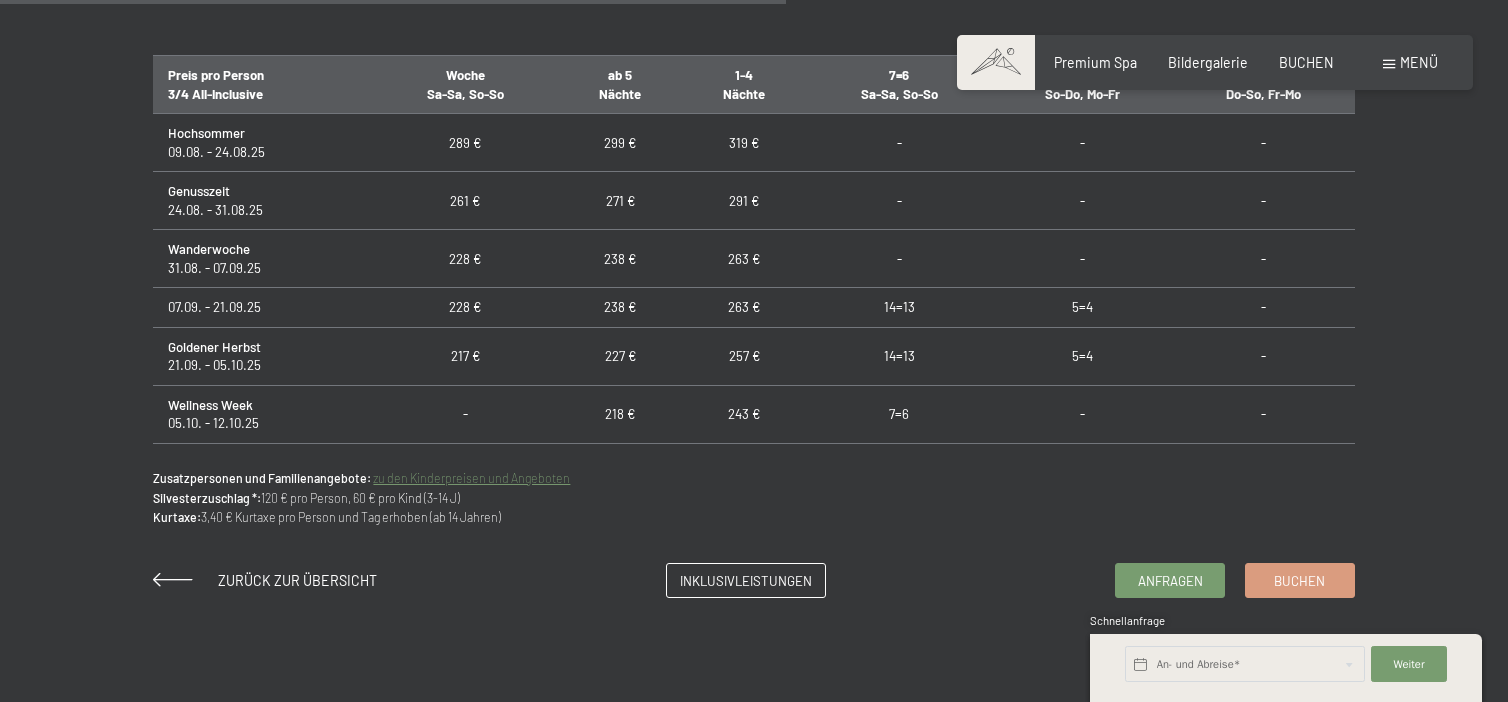 scroll, scrollTop: 1161, scrollLeft: 0, axis: vertical 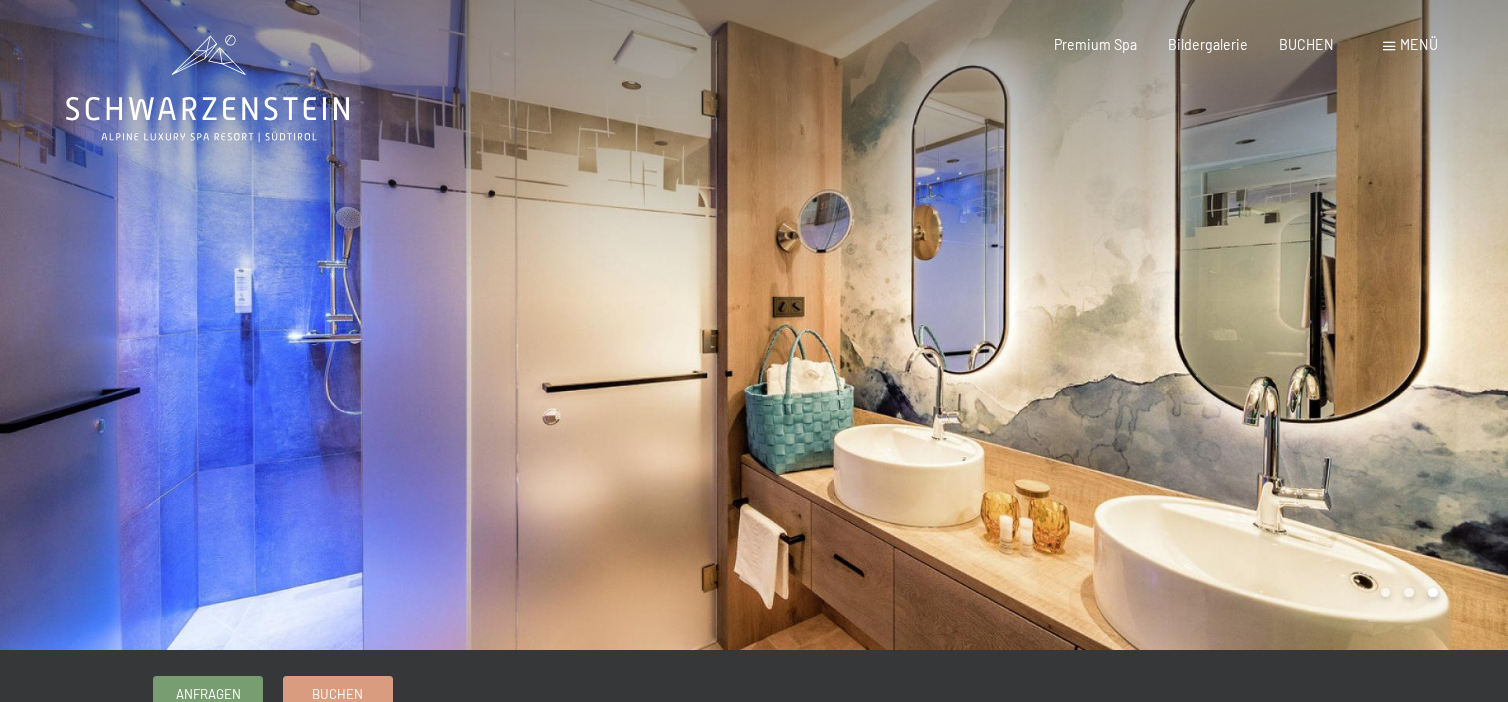 click on "Menü" at bounding box center (1419, 44) 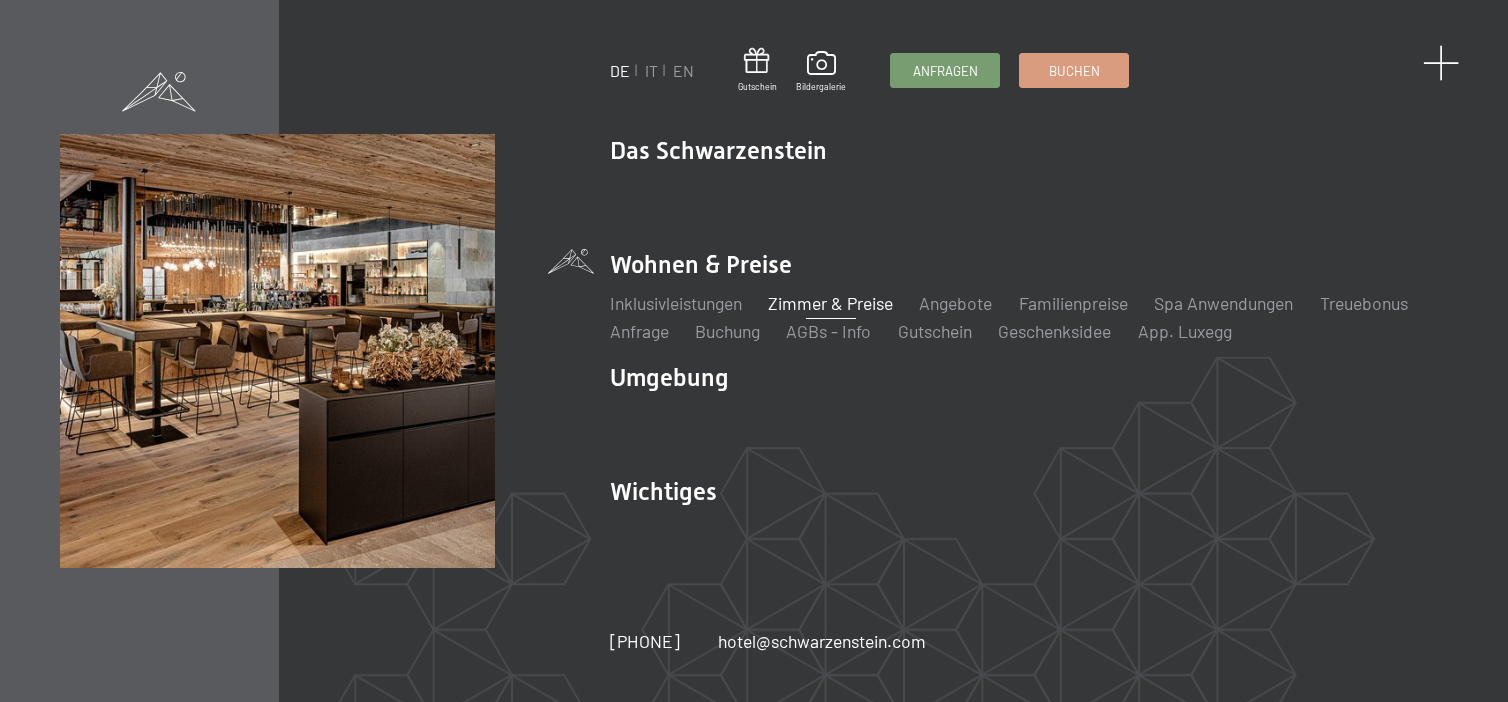 click at bounding box center [1441, 63] 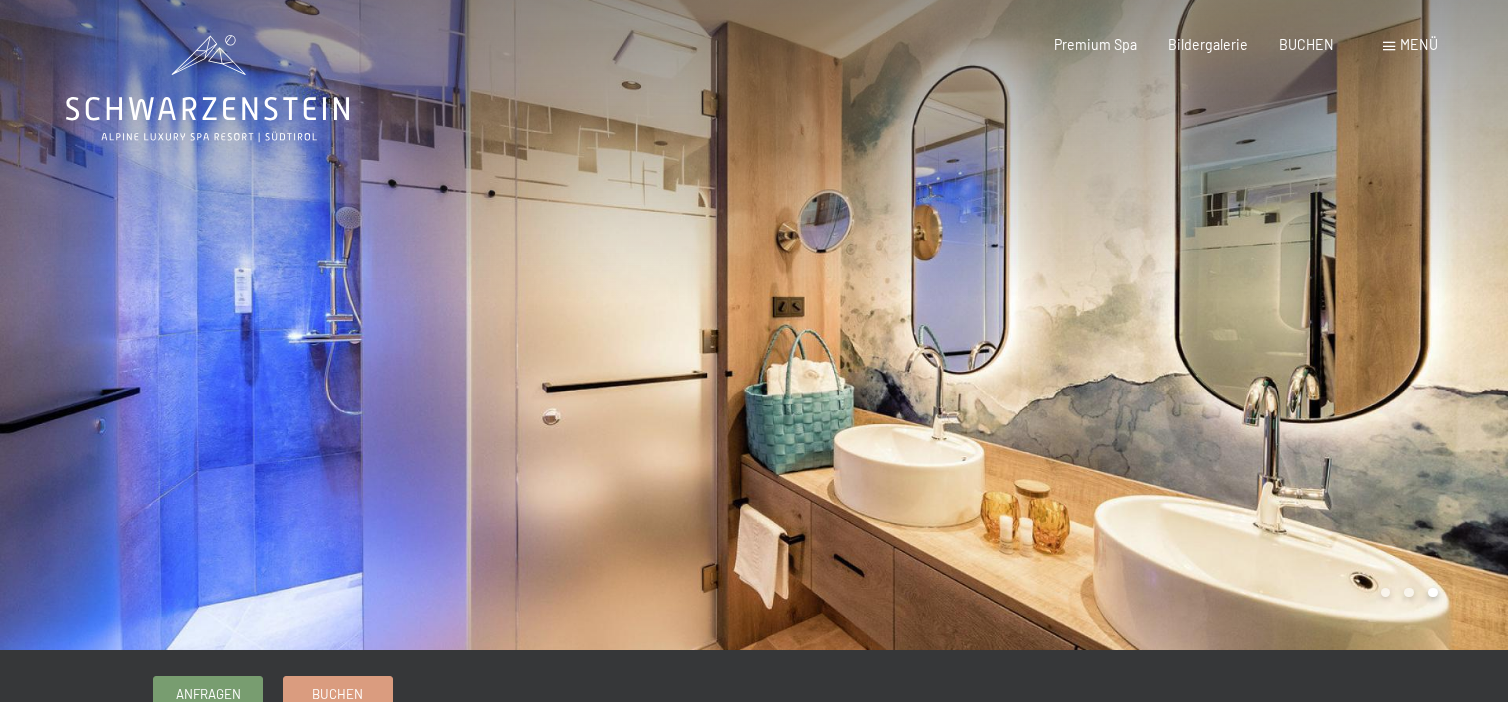 click at bounding box center (1389, 46) 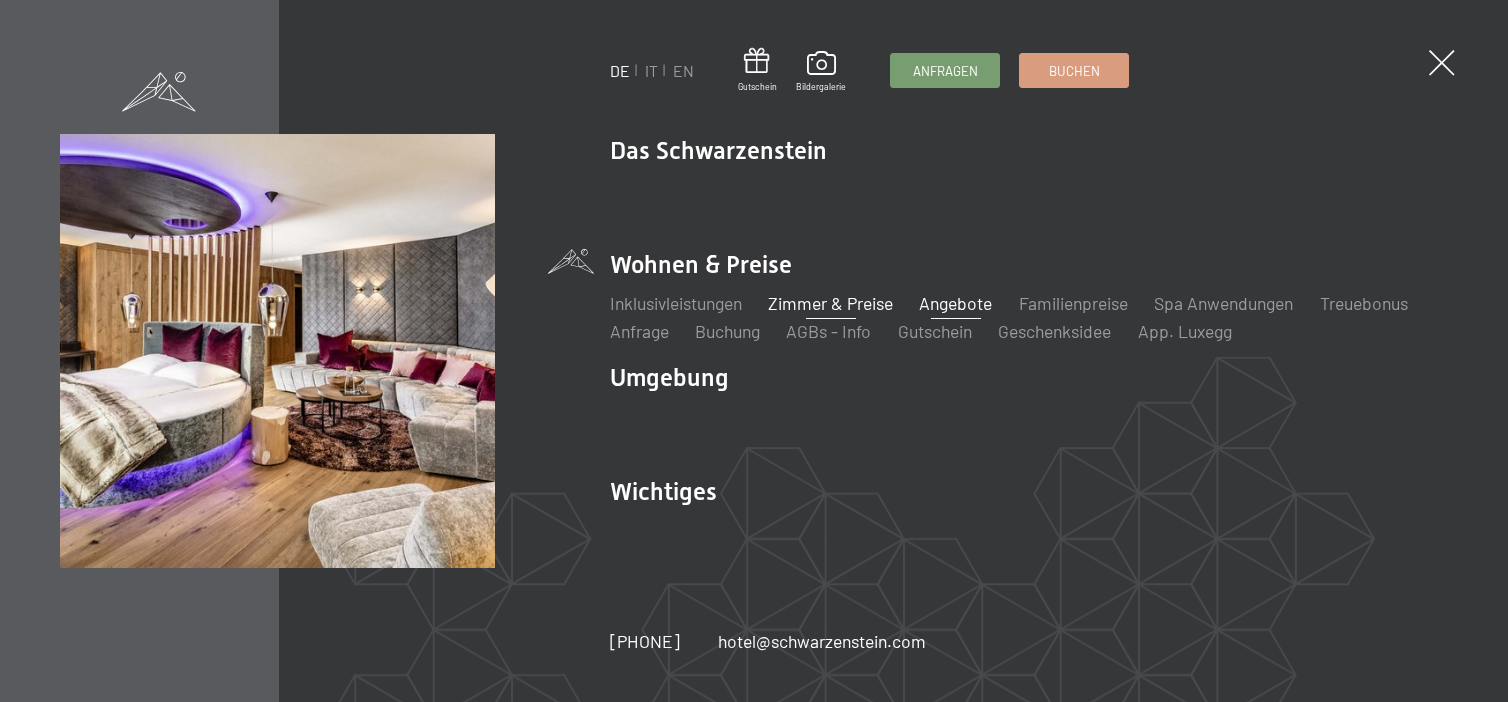 click on "Angebote" at bounding box center [955, 303] 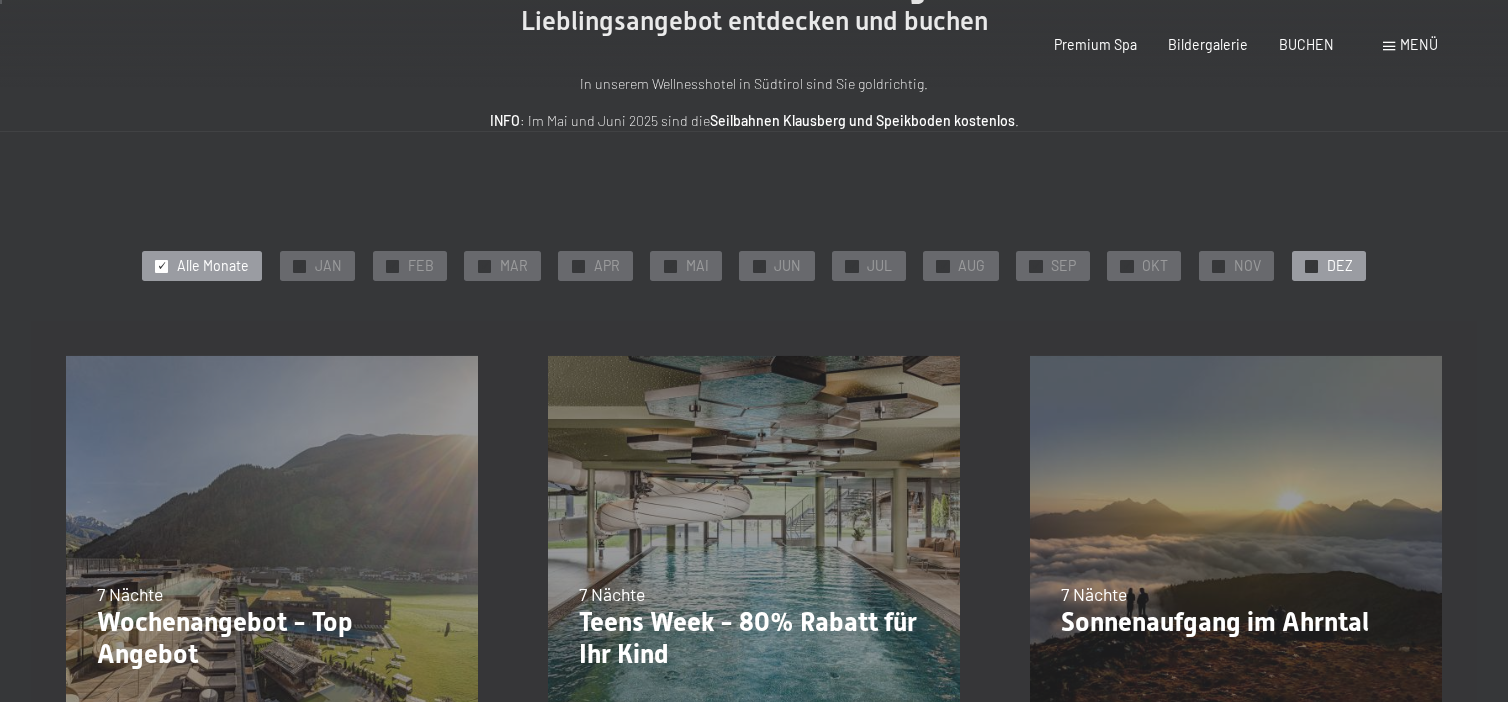 scroll, scrollTop: 0, scrollLeft: 0, axis: both 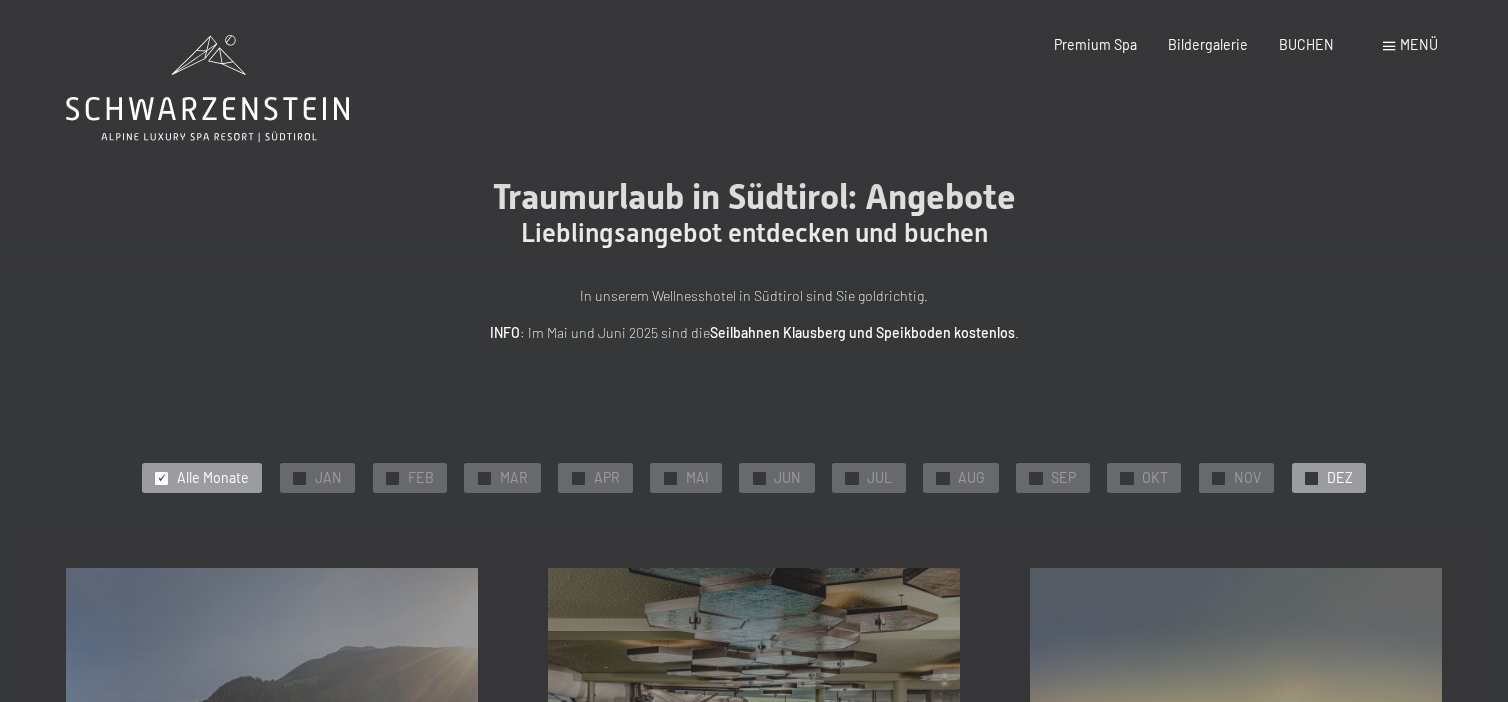 click on "DEZ" at bounding box center (1340, 478) 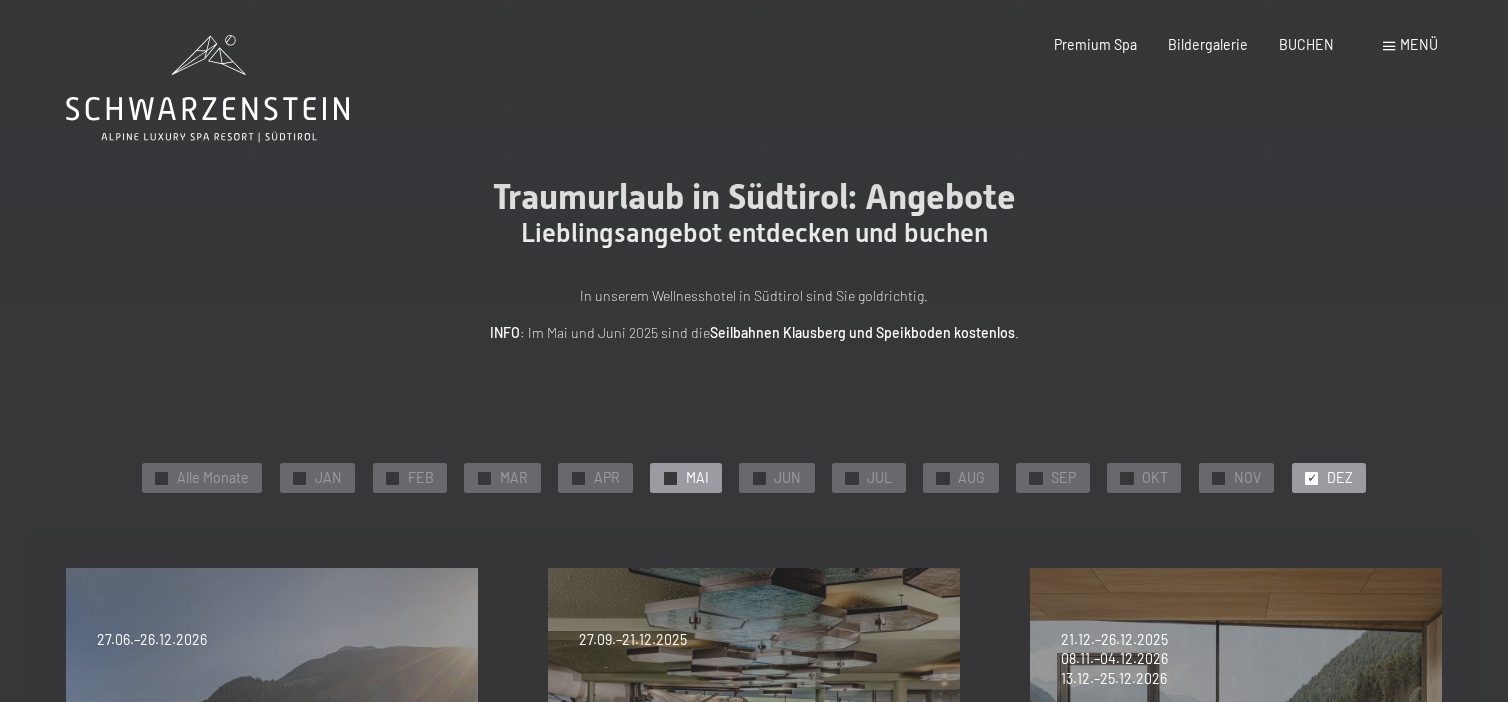 click on "MAI" at bounding box center (697, 478) 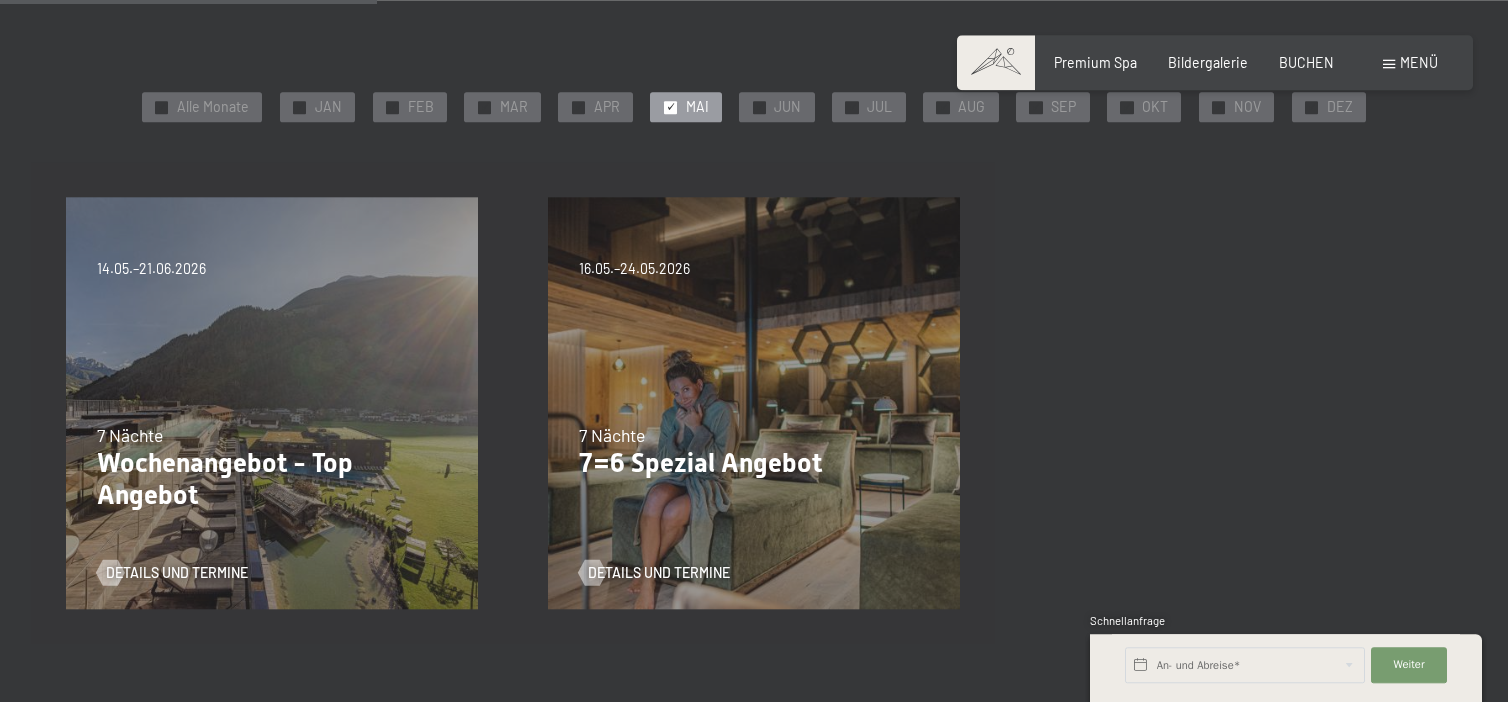 scroll, scrollTop: 422, scrollLeft: 0, axis: vertical 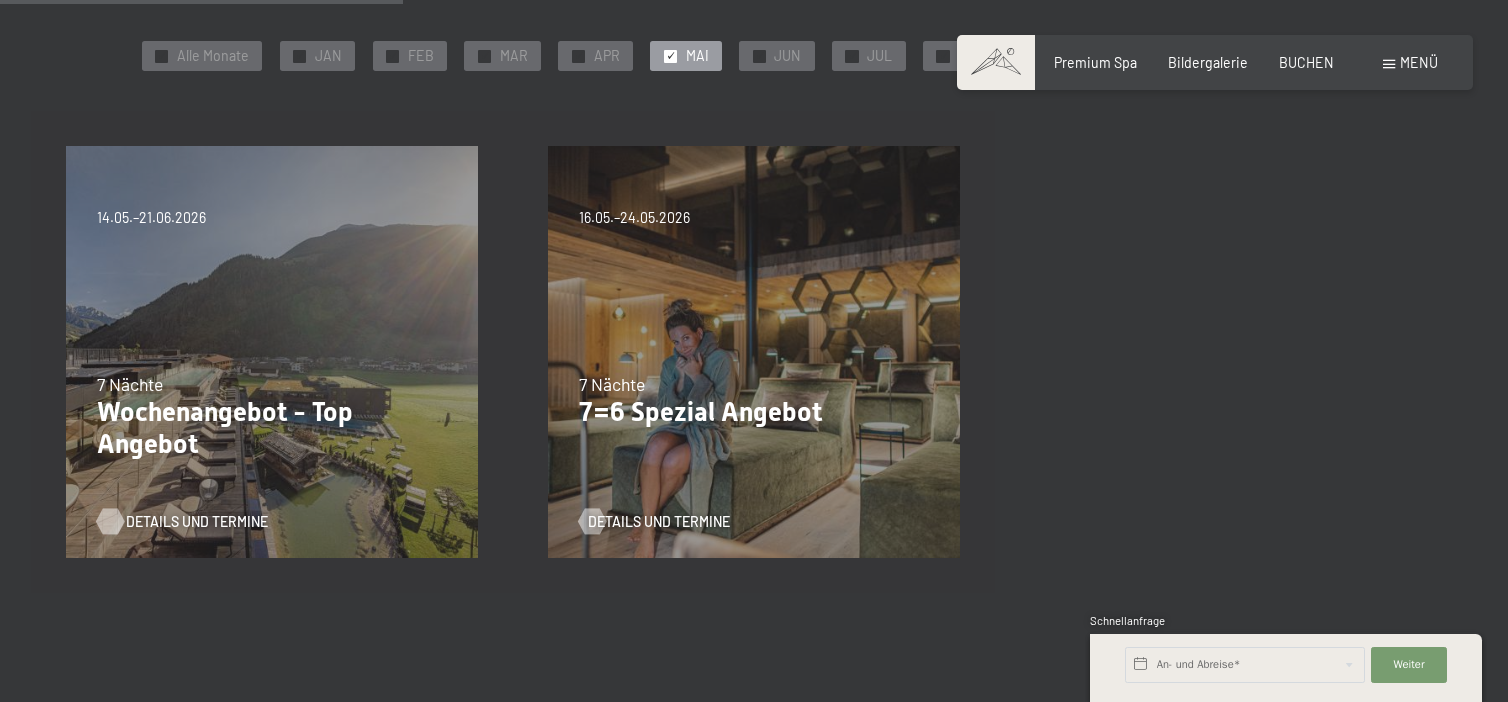 click on "Details und Termine" at bounding box center [197, 522] 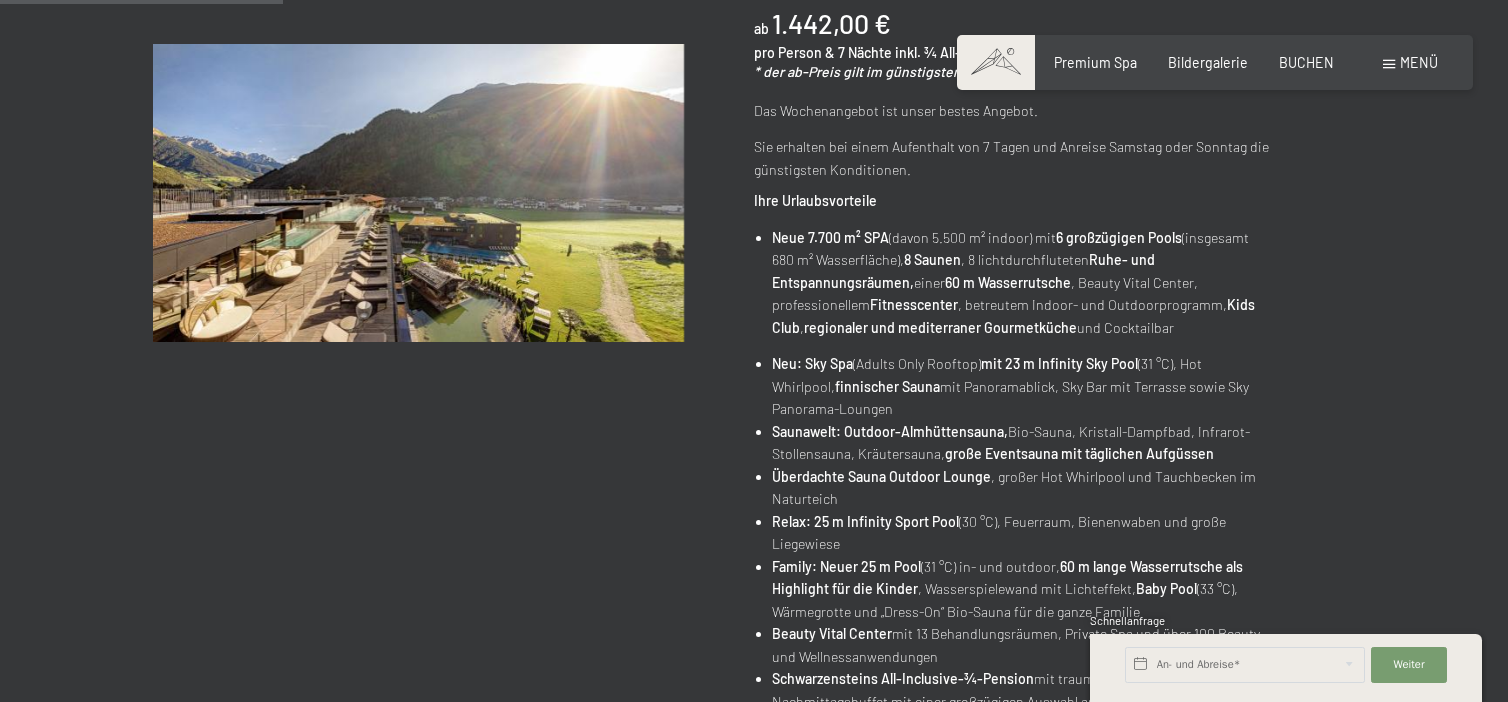 scroll, scrollTop: 0, scrollLeft: 0, axis: both 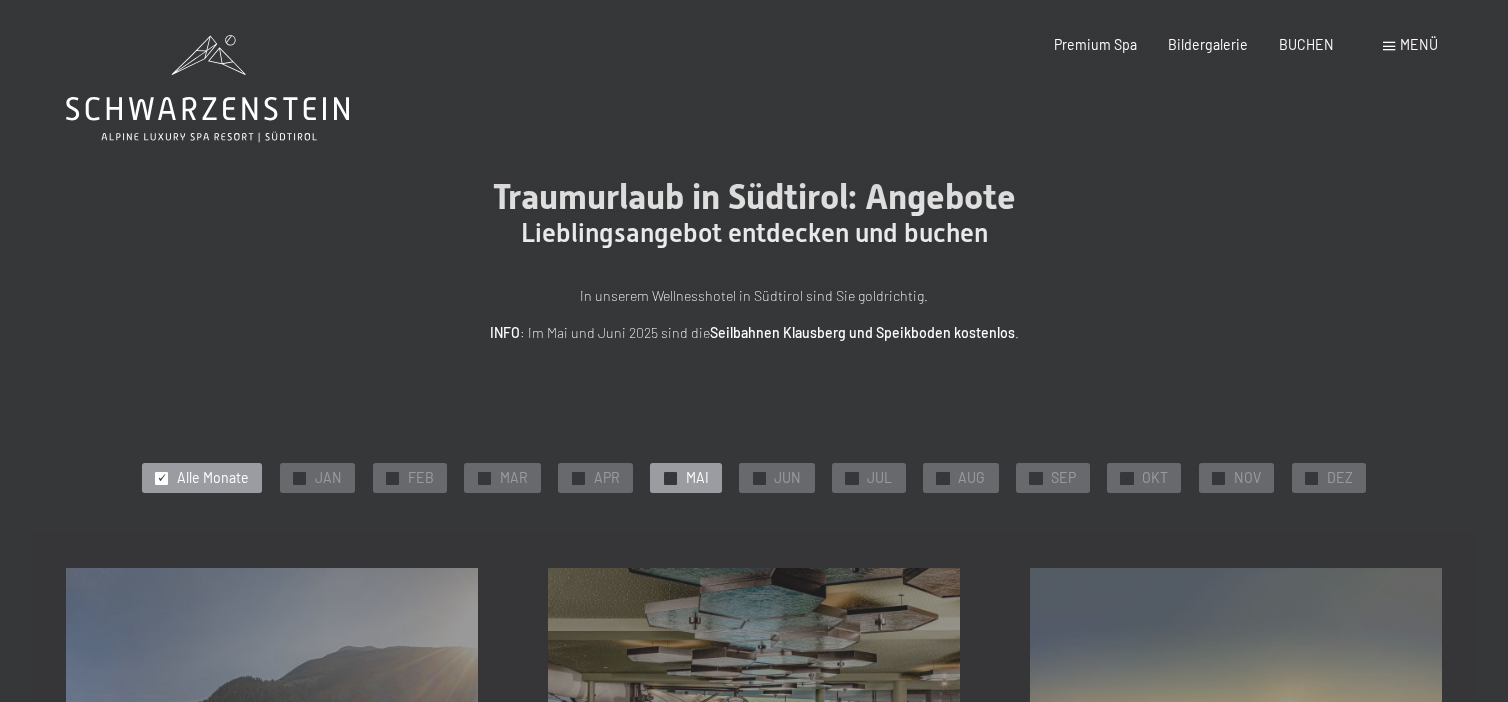 click on "MAI" at bounding box center (697, 478) 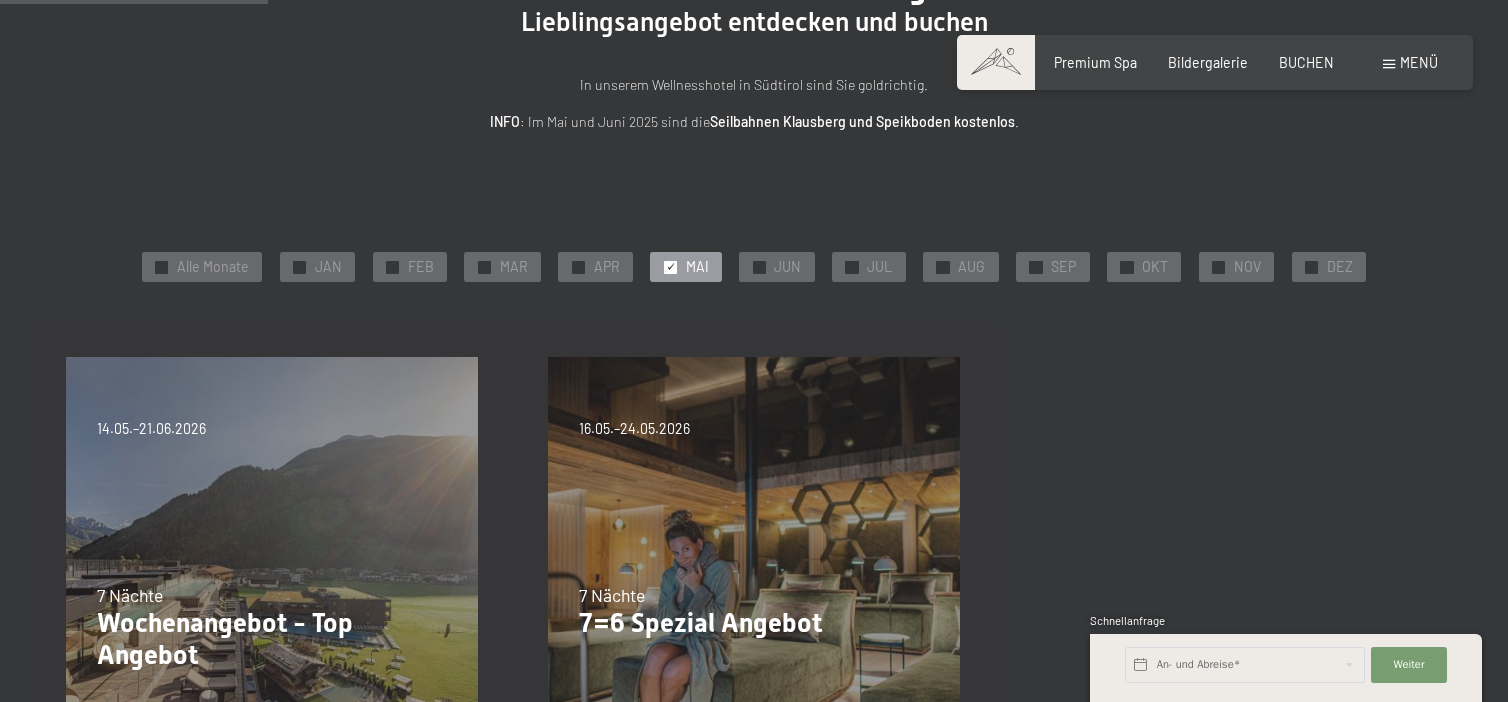 scroll, scrollTop: 528, scrollLeft: 0, axis: vertical 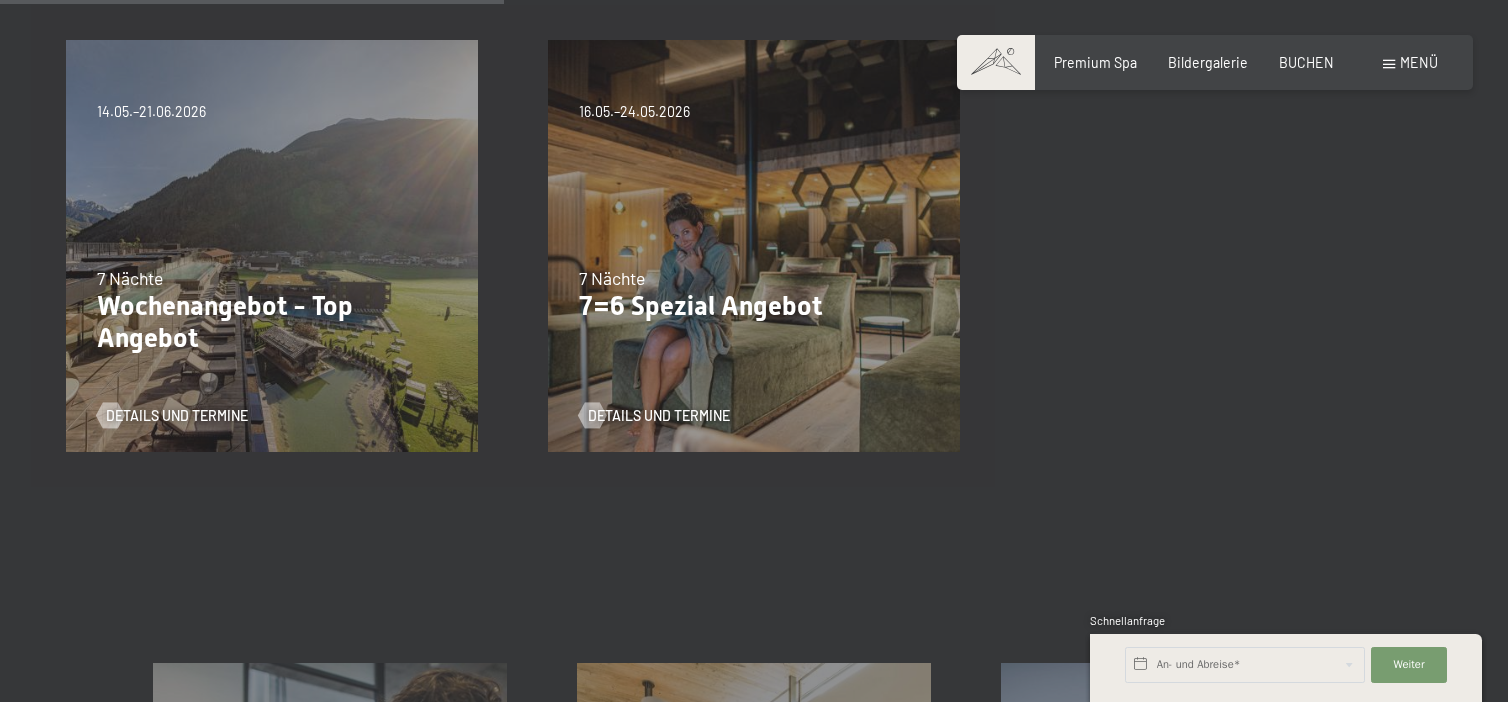 click on "Einwilligung Marketing*" at bounding box center [631, 408] 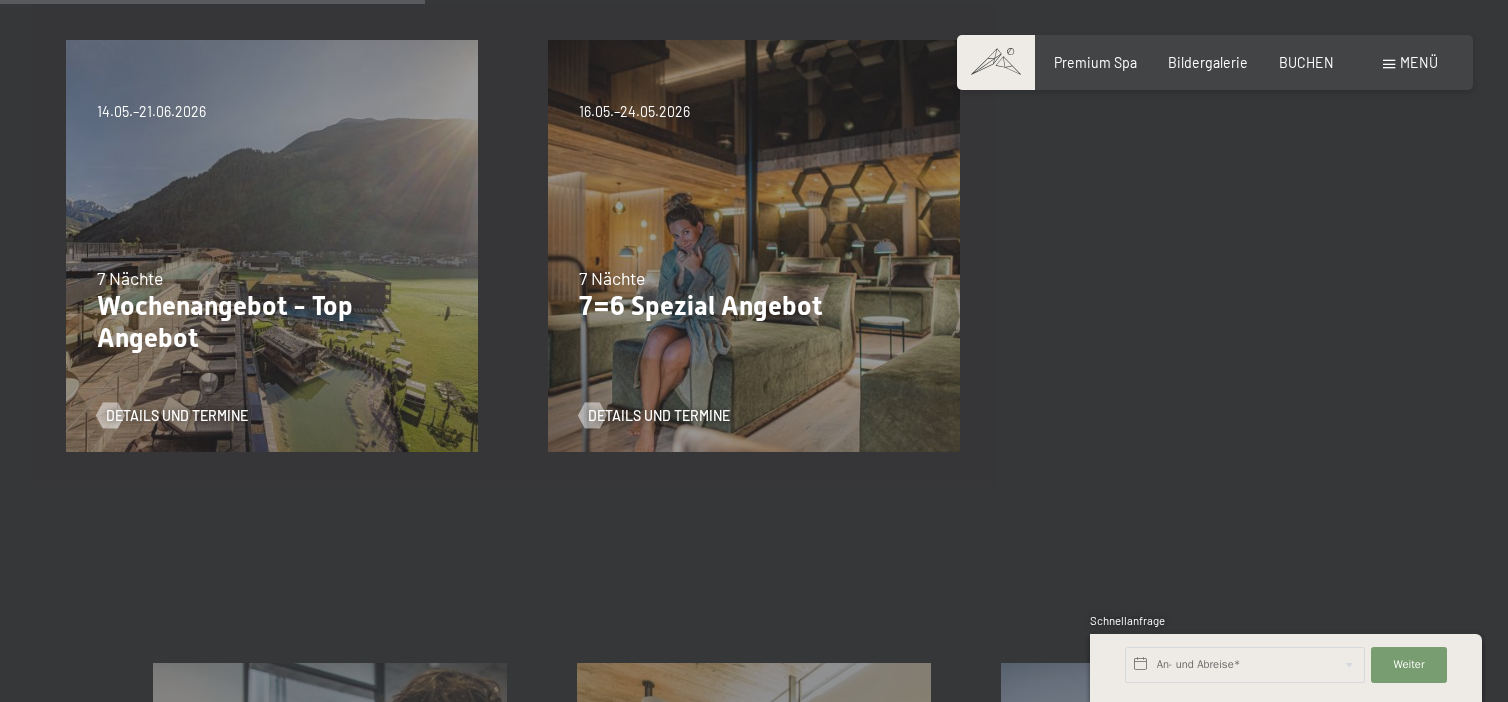 scroll, scrollTop: 316, scrollLeft: 0, axis: vertical 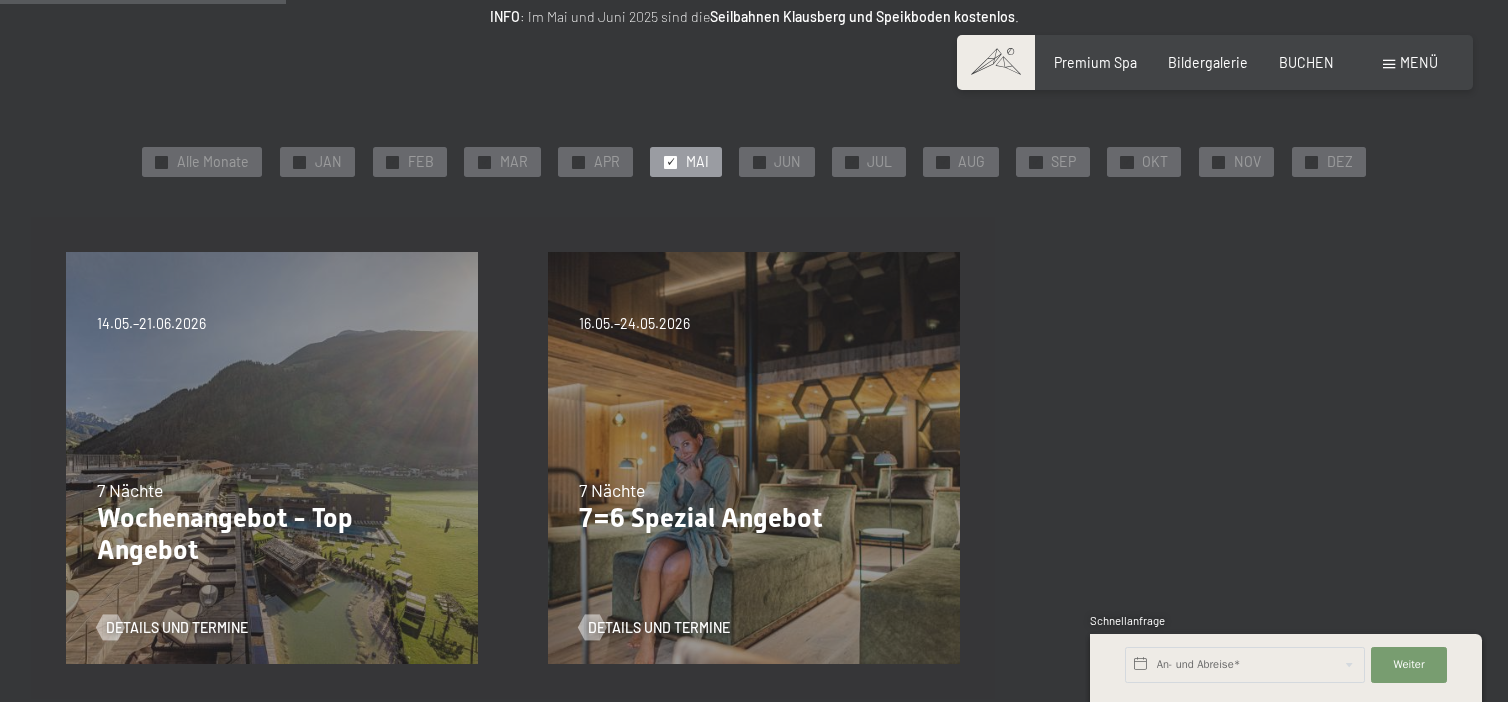 click on "16.05.–24.05.2026" at bounding box center (634, 324) 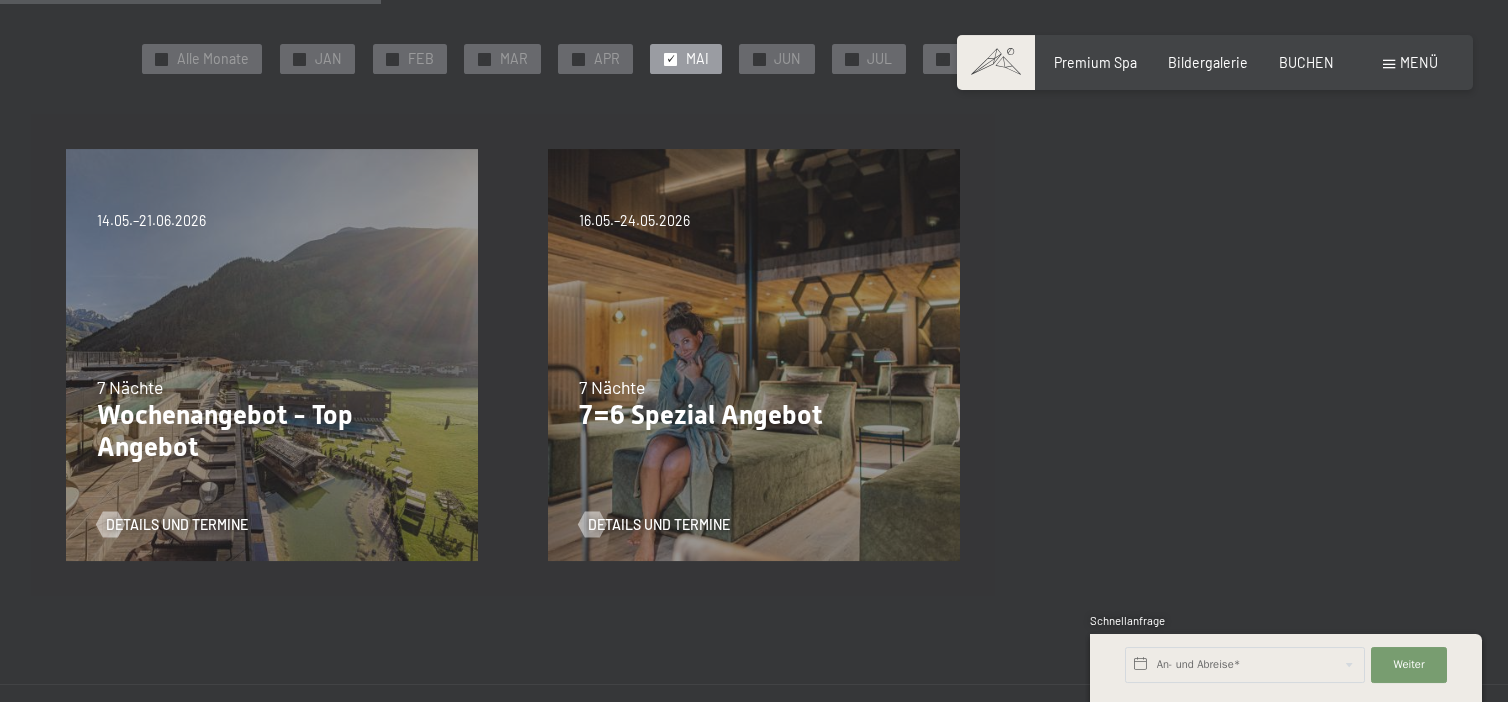 scroll, scrollTop: 422, scrollLeft: 0, axis: vertical 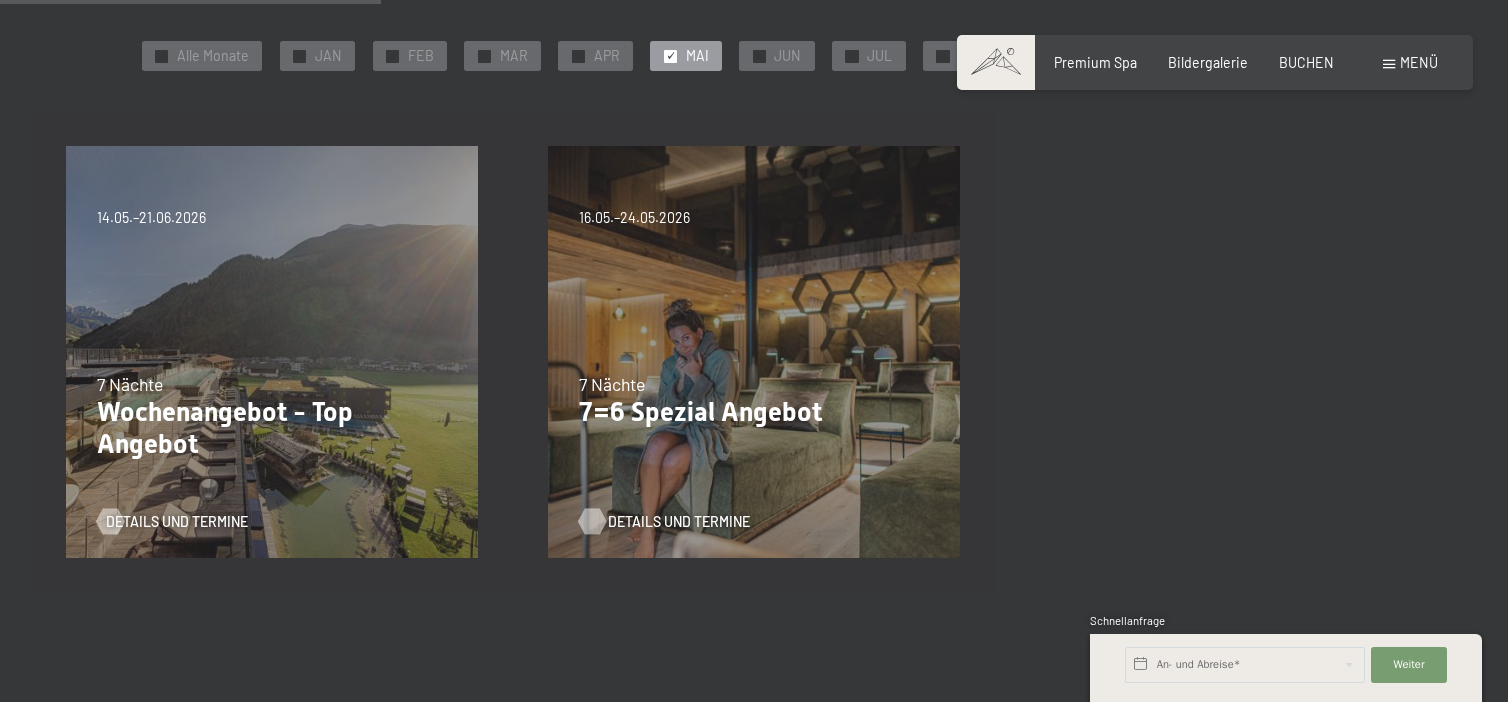 click at bounding box center (592, 521) 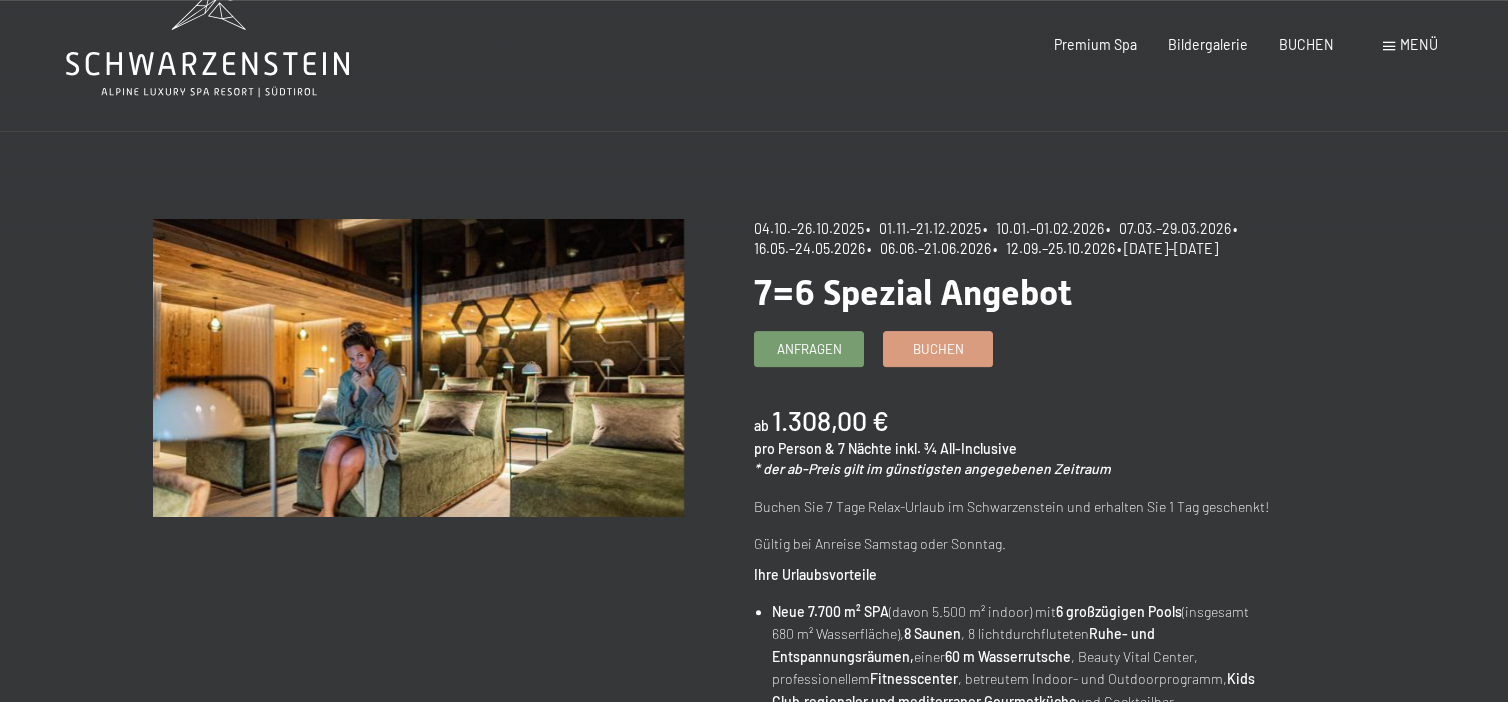 scroll, scrollTop: 0, scrollLeft: 0, axis: both 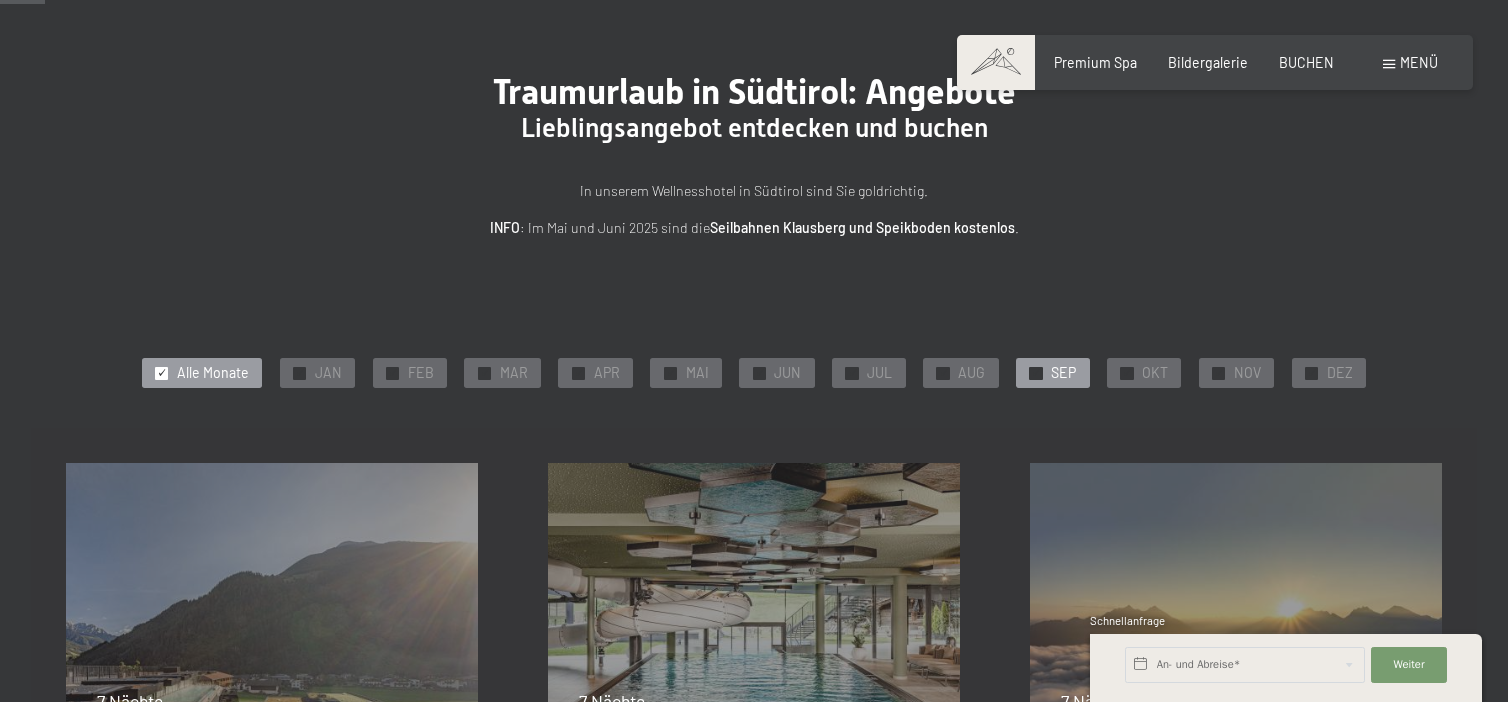click on "SEP" at bounding box center (1063, 373) 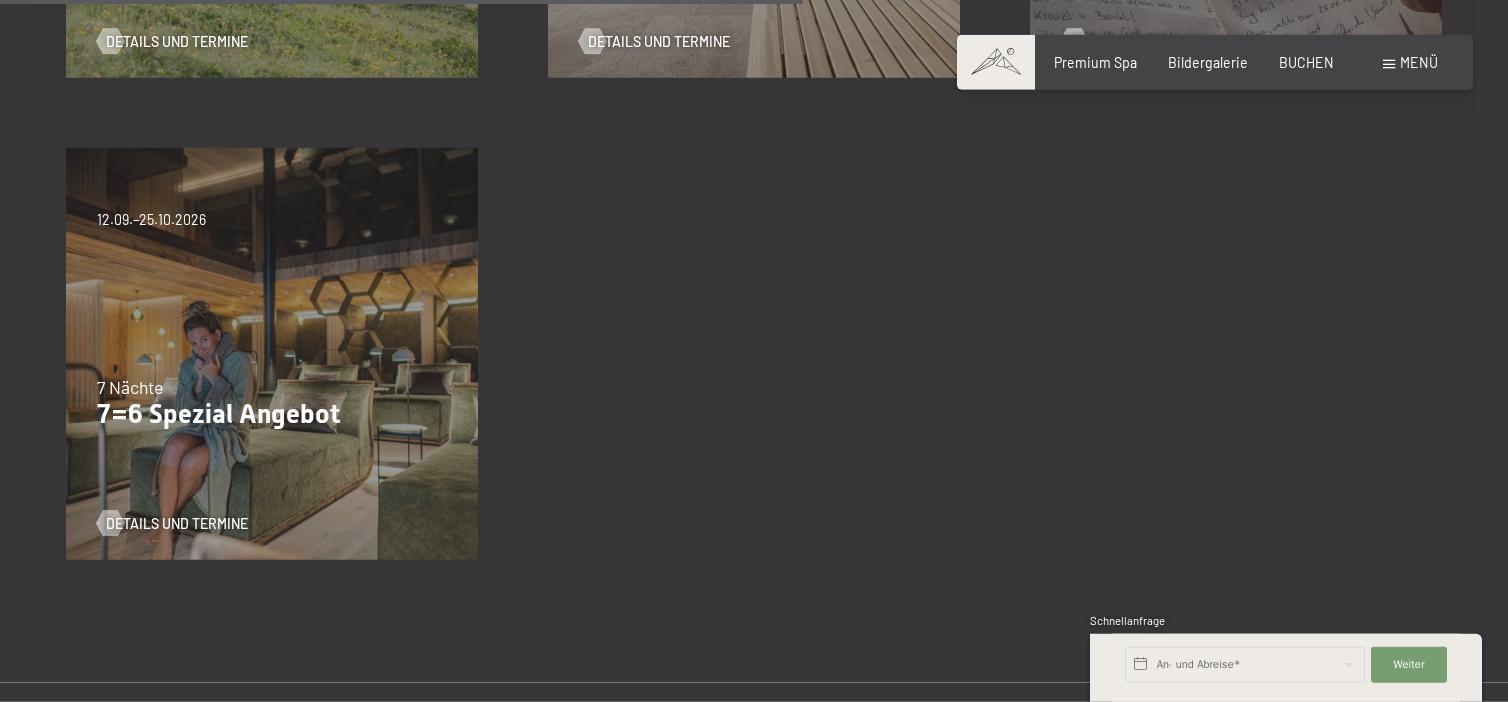 scroll, scrollTop: 1478, scrollLeft: 0, axis: vertical 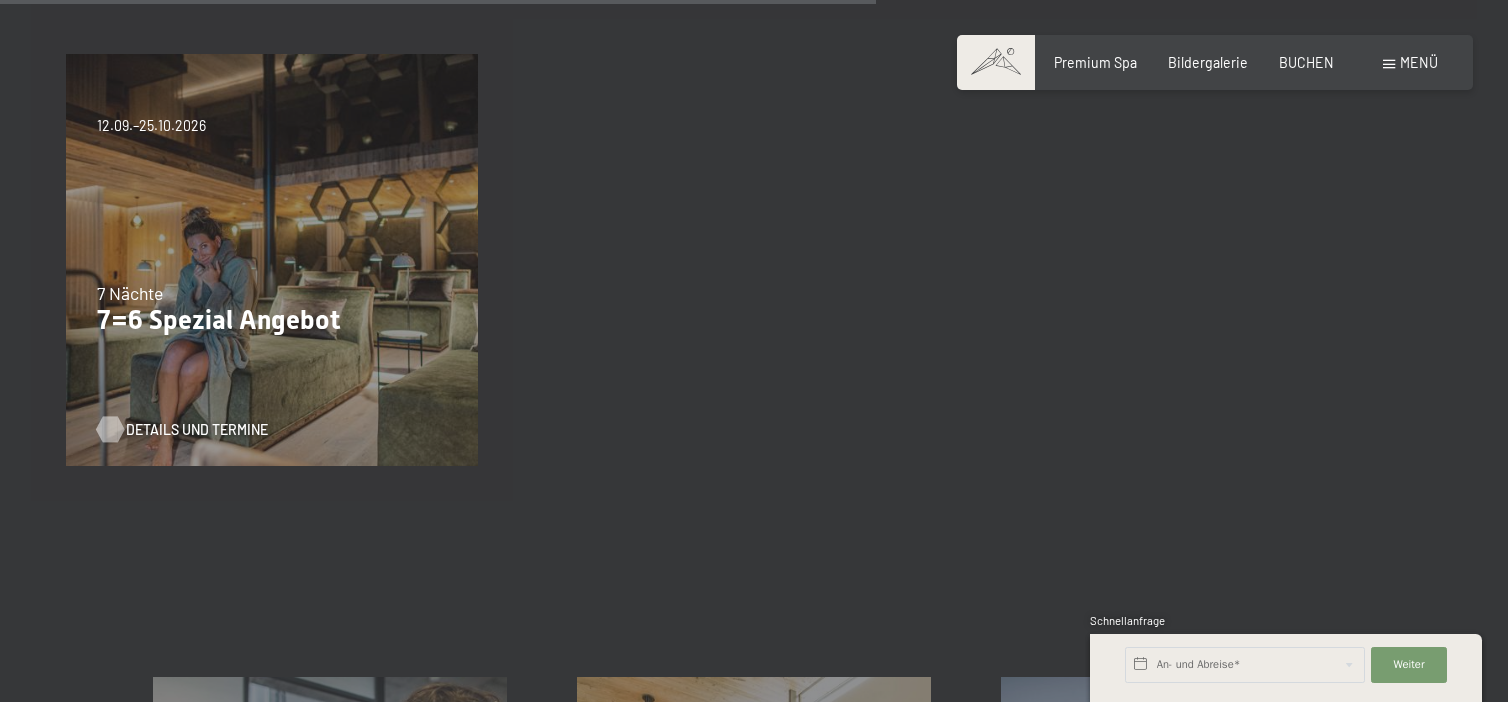click on "Details und Termine" at bounding box center [197, 430] 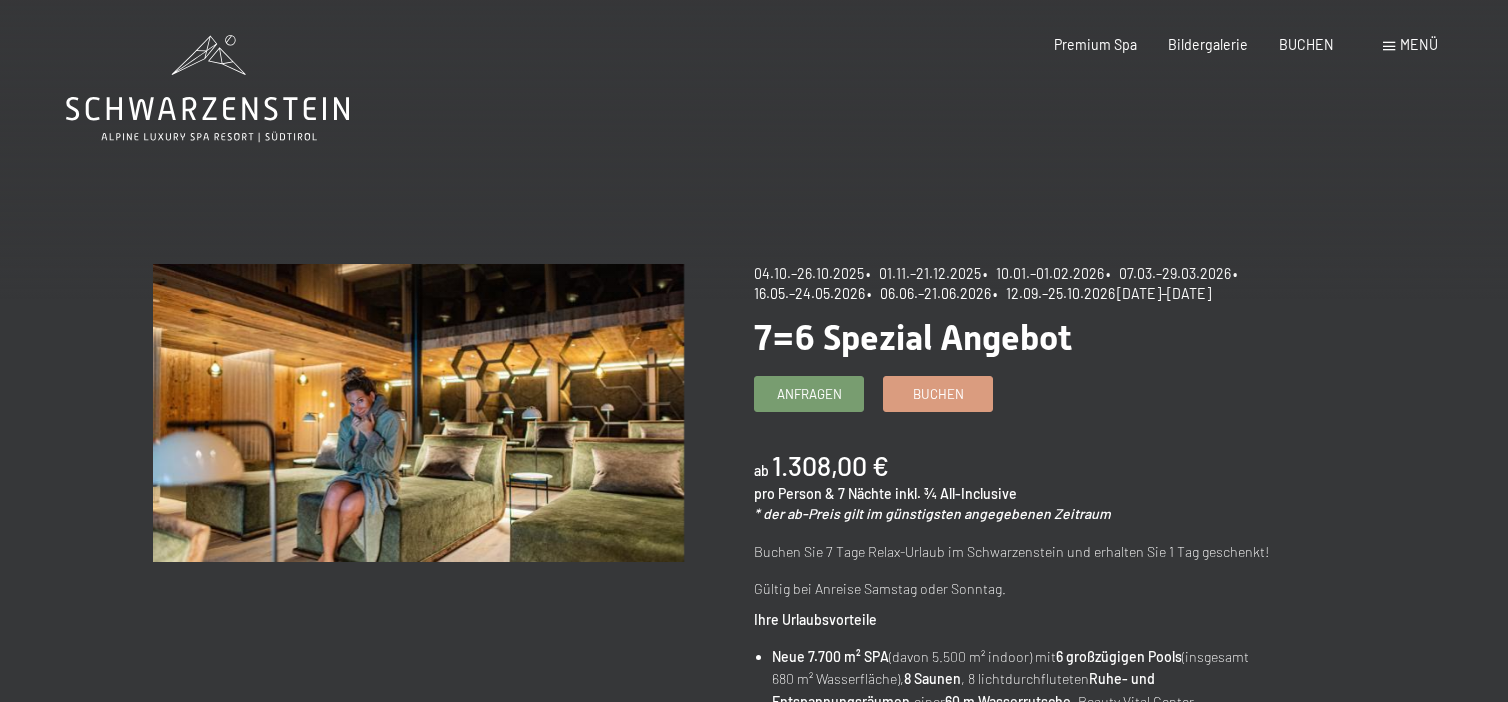 scroll, scrollTop: 0, scrollLeft: 0, axis: both 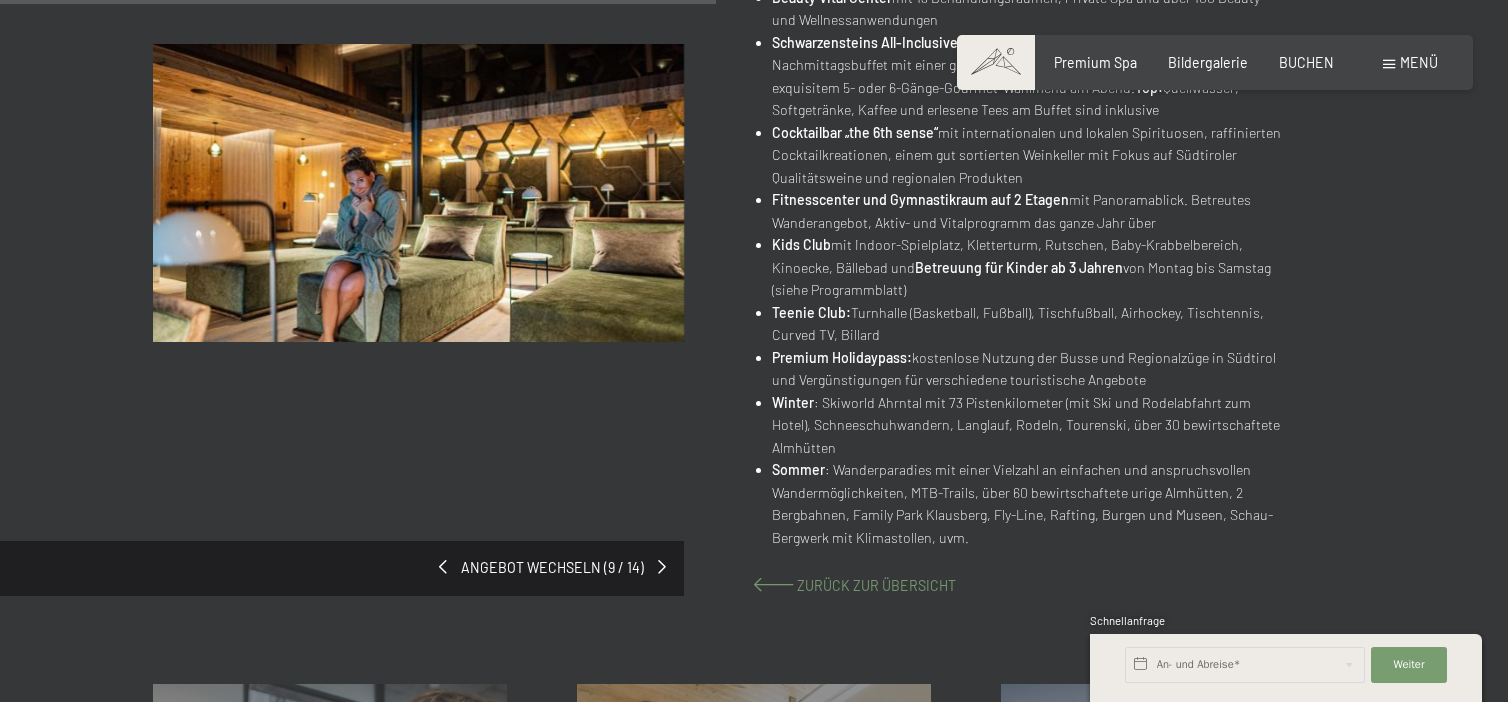 click on "Zurück zur Übersicht" at bounding box center (876, 585) 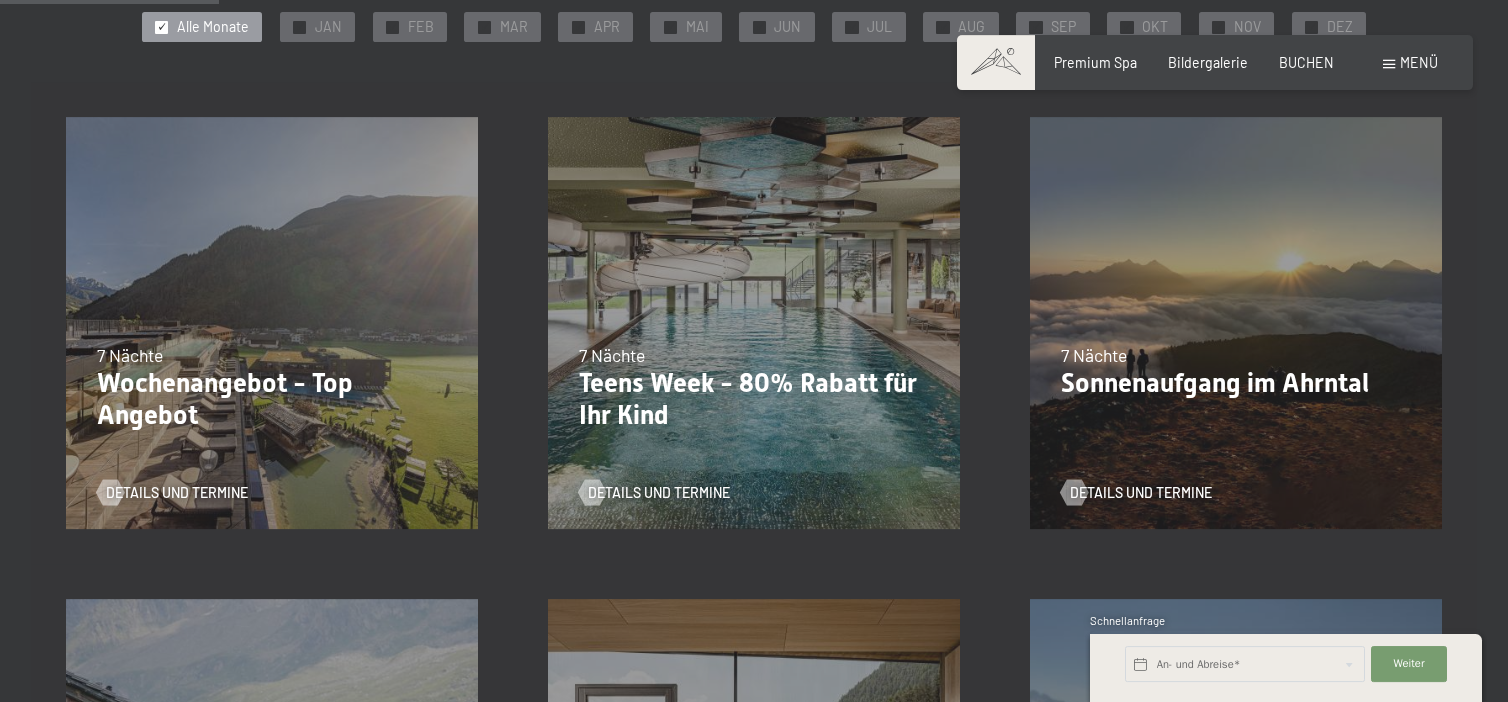 scroll, scrollTop: 528, scrollLeft: 0, axis: vertical 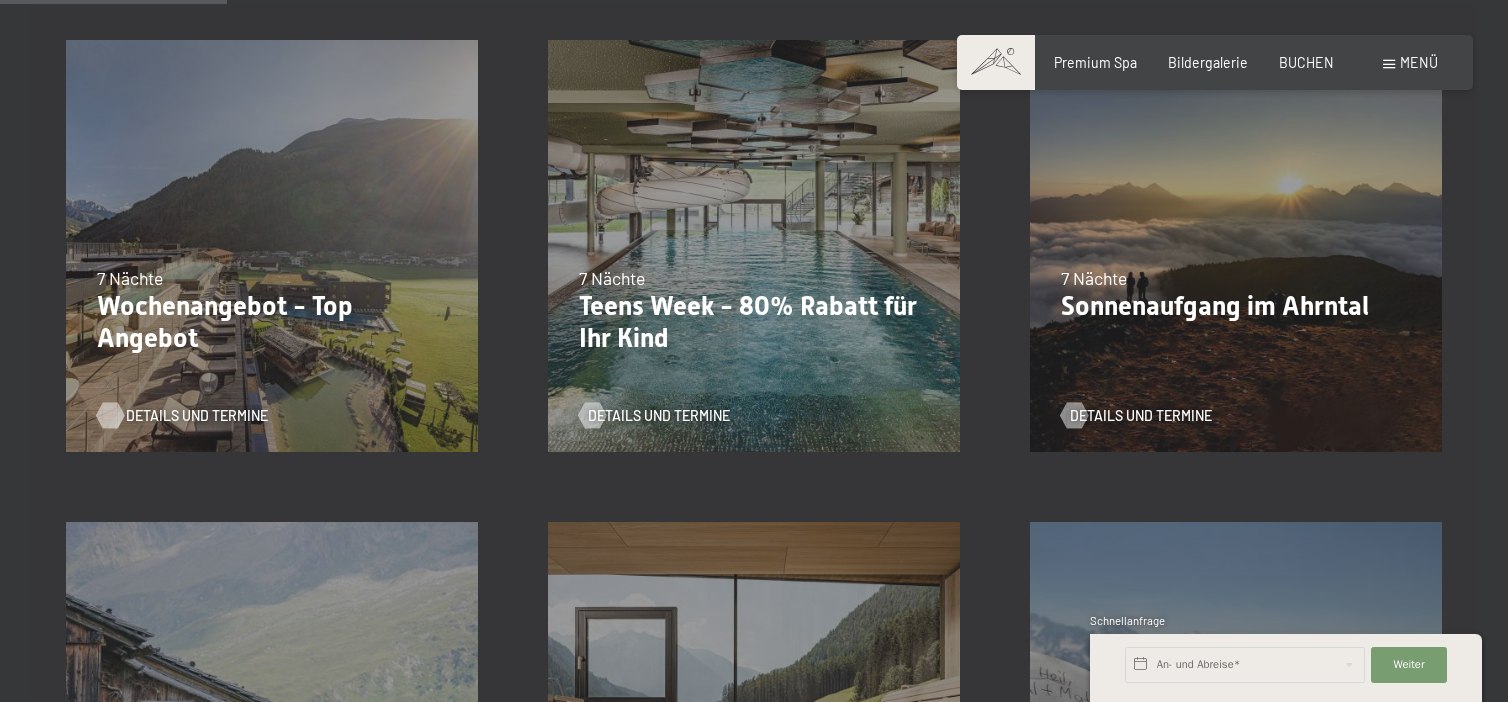 click on "Details und Termine" at bounding box center [197, 416] 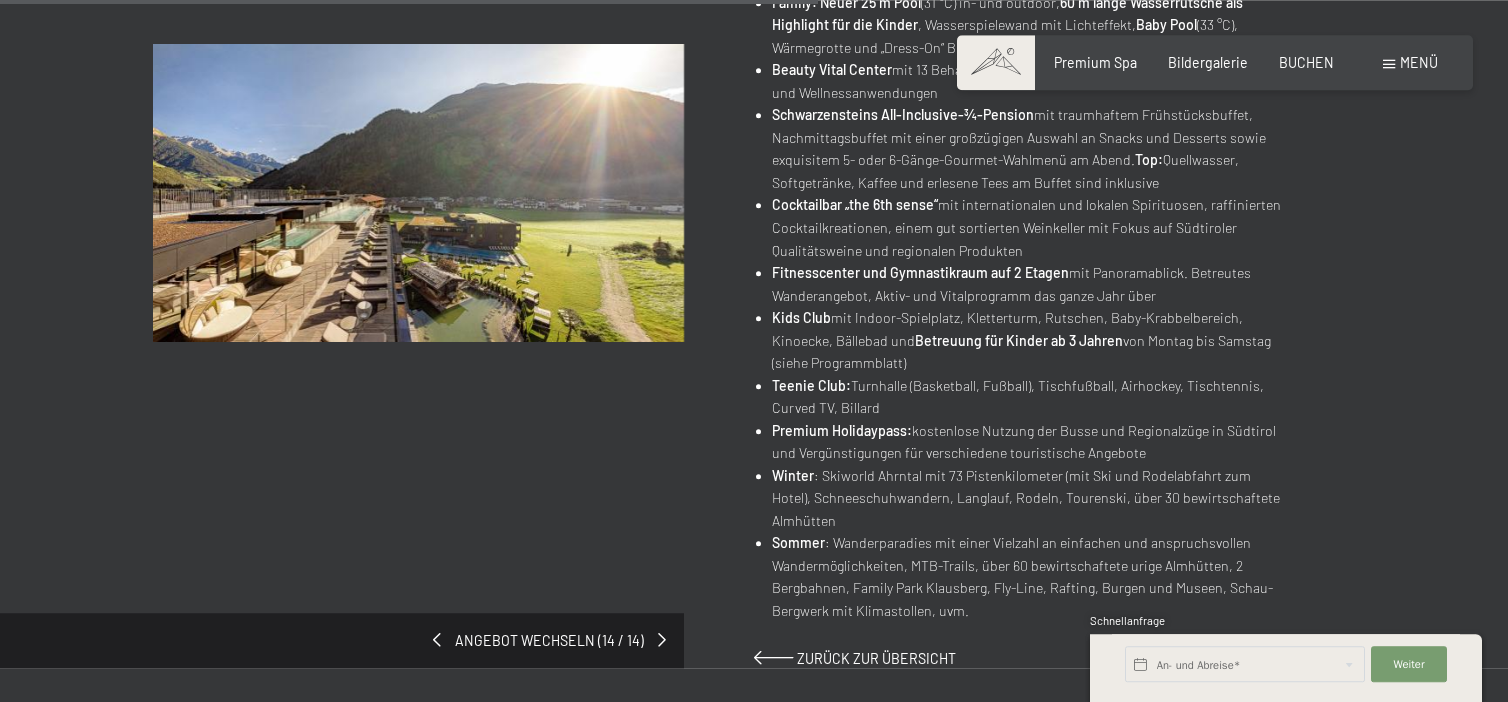 scroll, scrollTop: 1161, scrollLeft: 0, axis: vertical 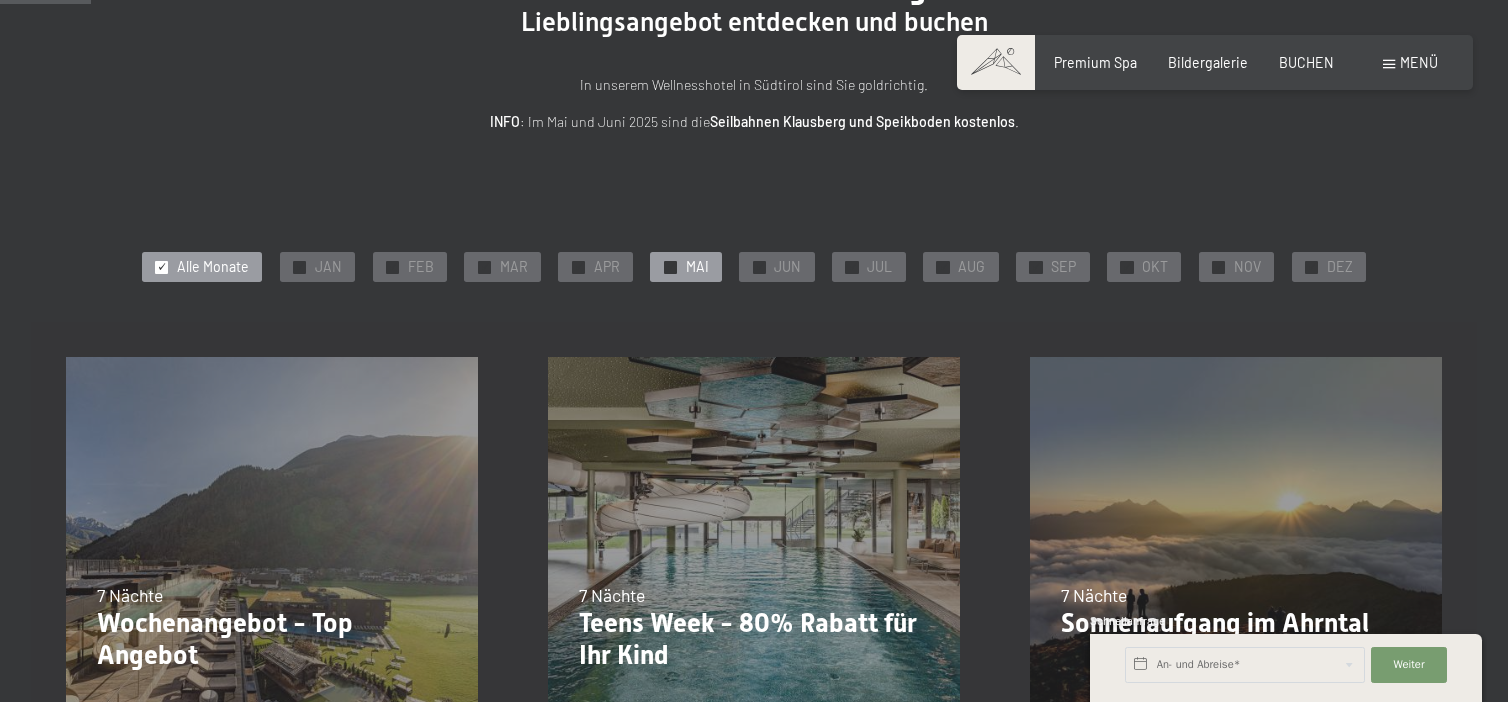 click on "MAI" at bounding box center [697, 267] 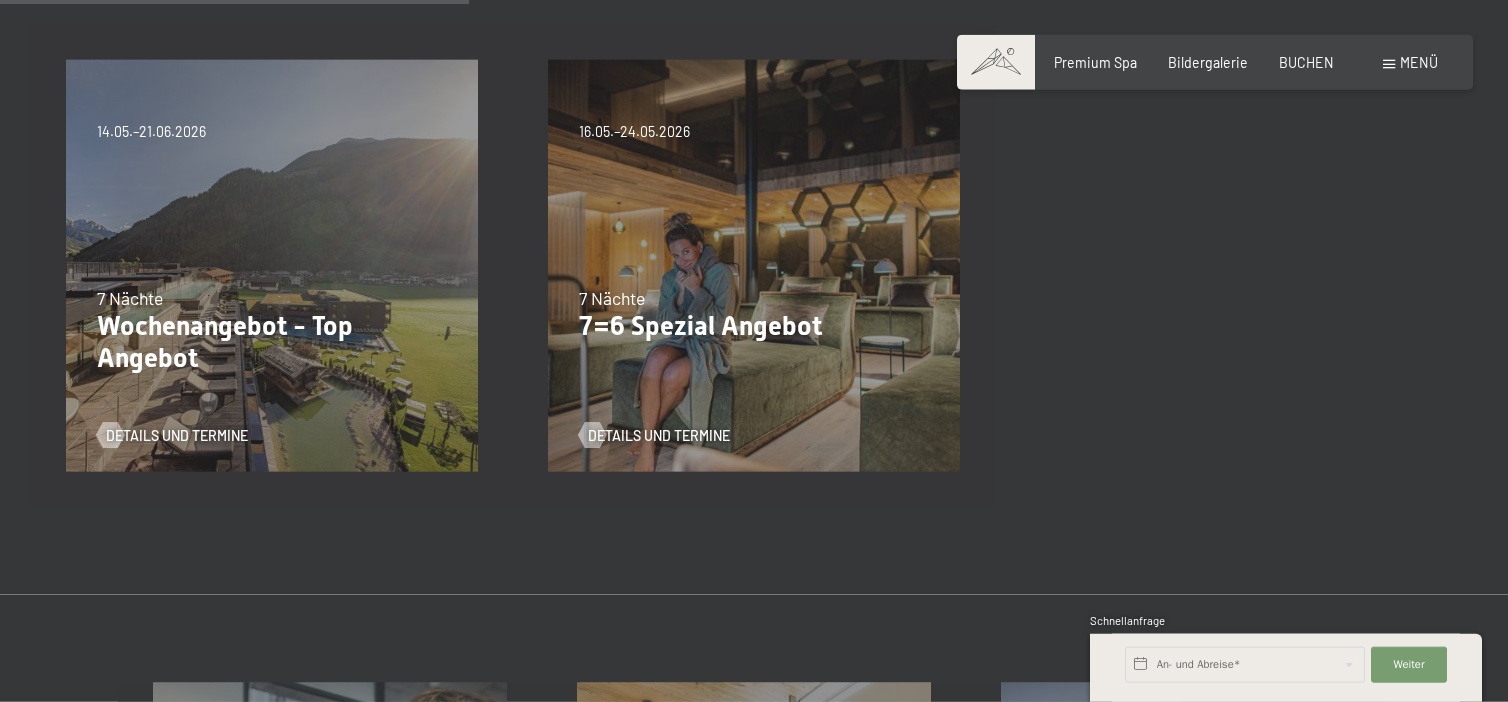 scroll, scrollTop: 528, scrollLeft: 0, axis: vertical 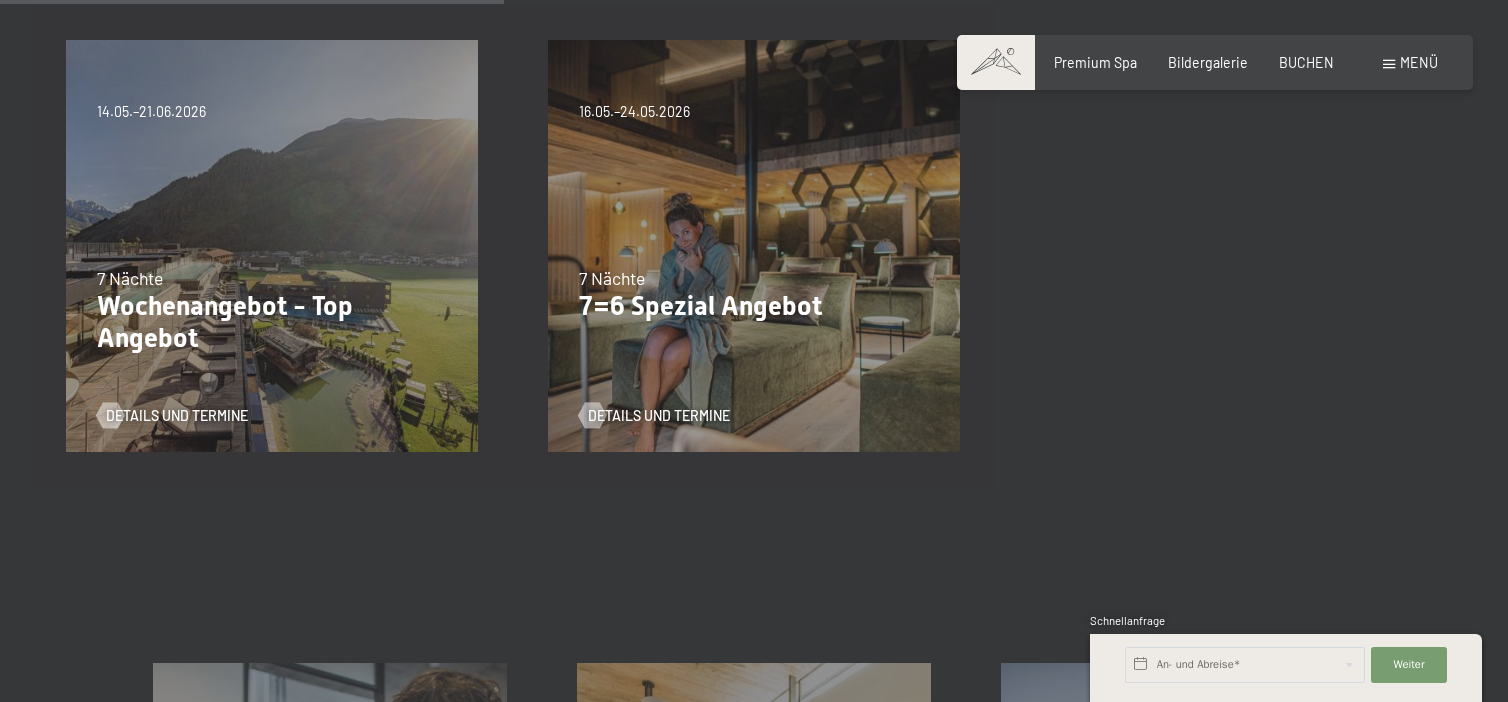 click on "Einwilligung Marketing*" at bounding box center (631, 408) 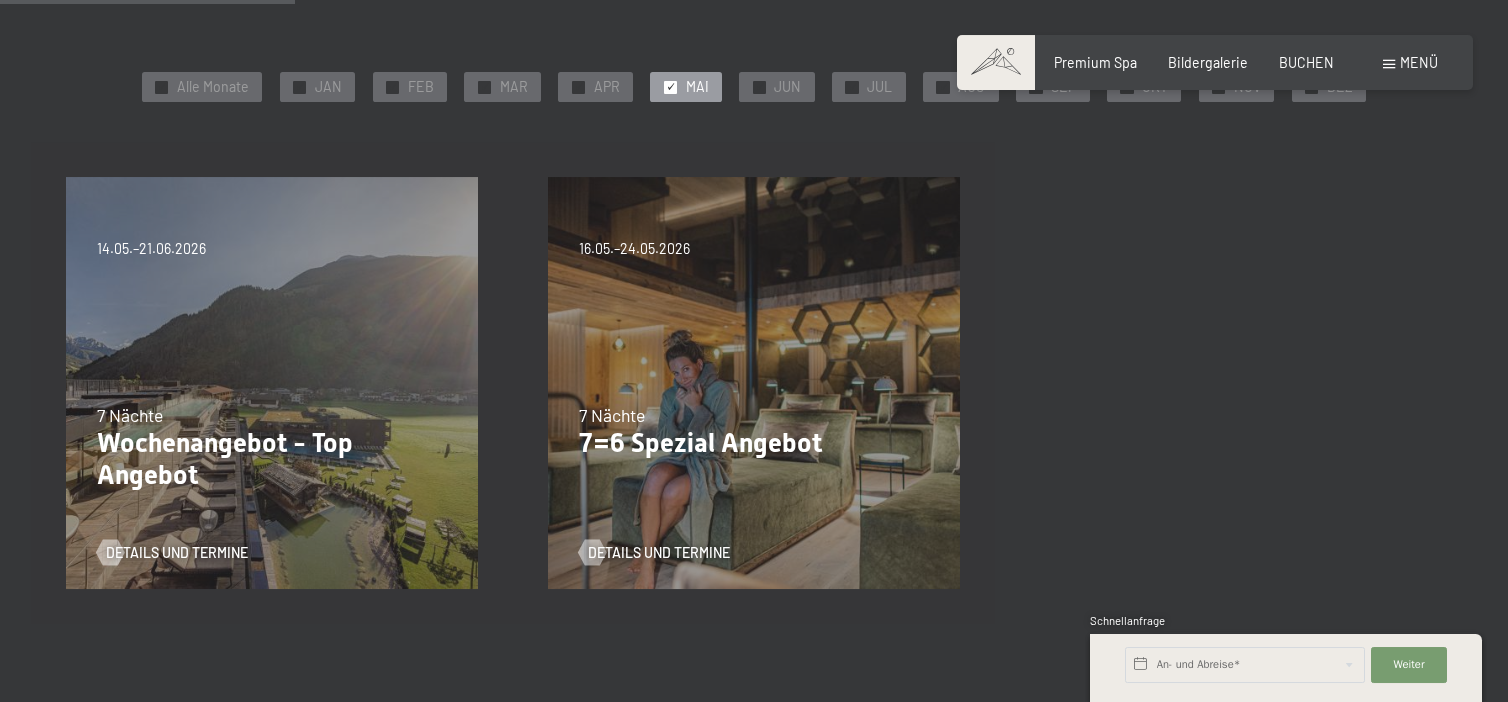 scroll, scrollTop: 422, scrollLeft: 0, axis: vertical 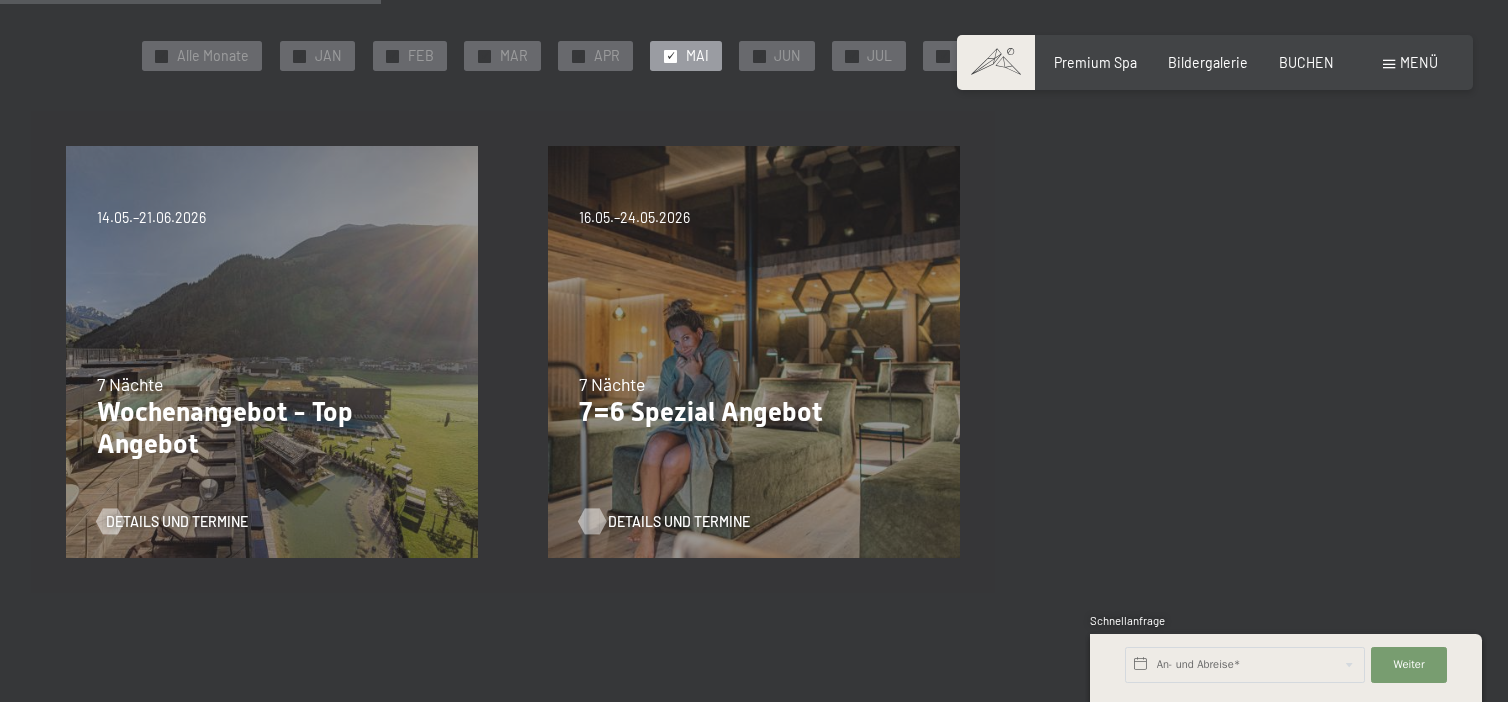 click on "Details und Termine" at bounding box center [679, 522] 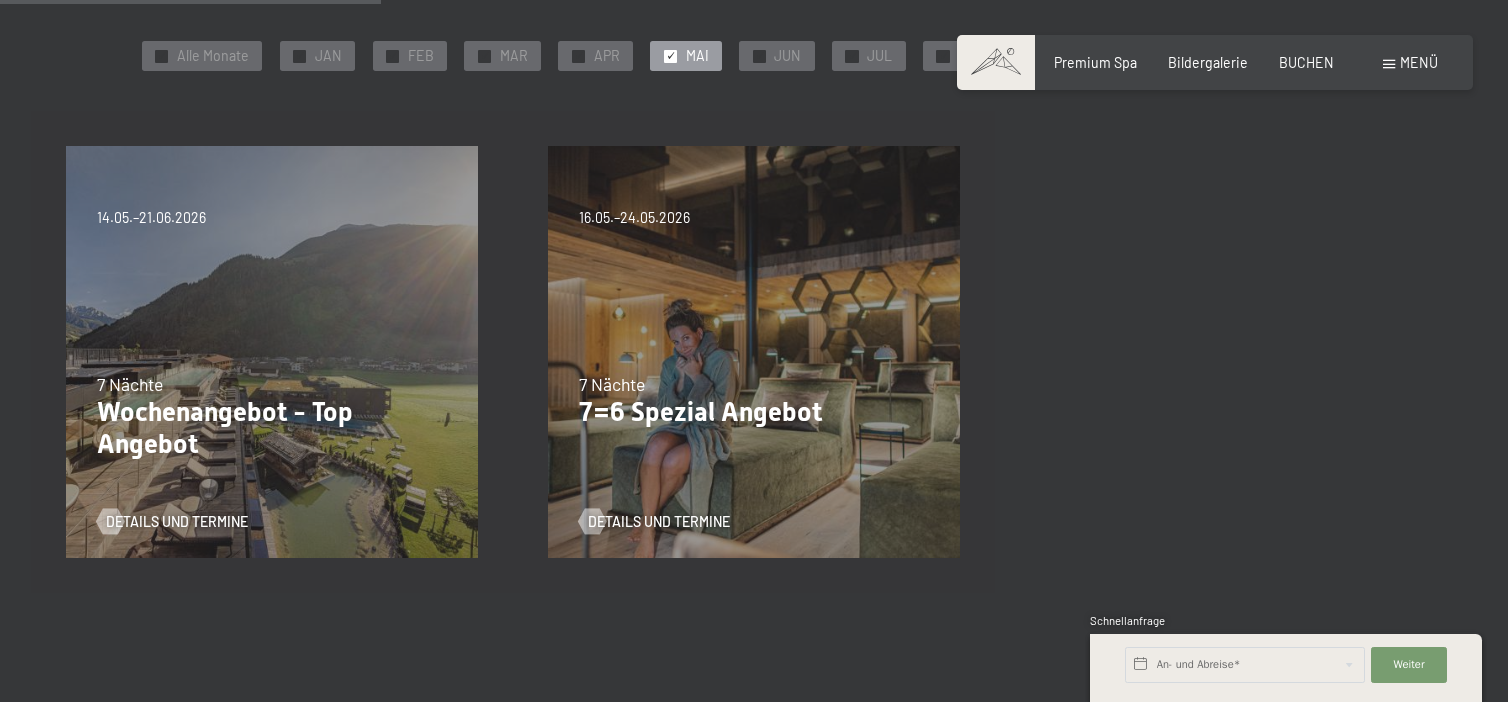 click on "Wochenangebot - Top Angebot" at bounding box center [272, 428] 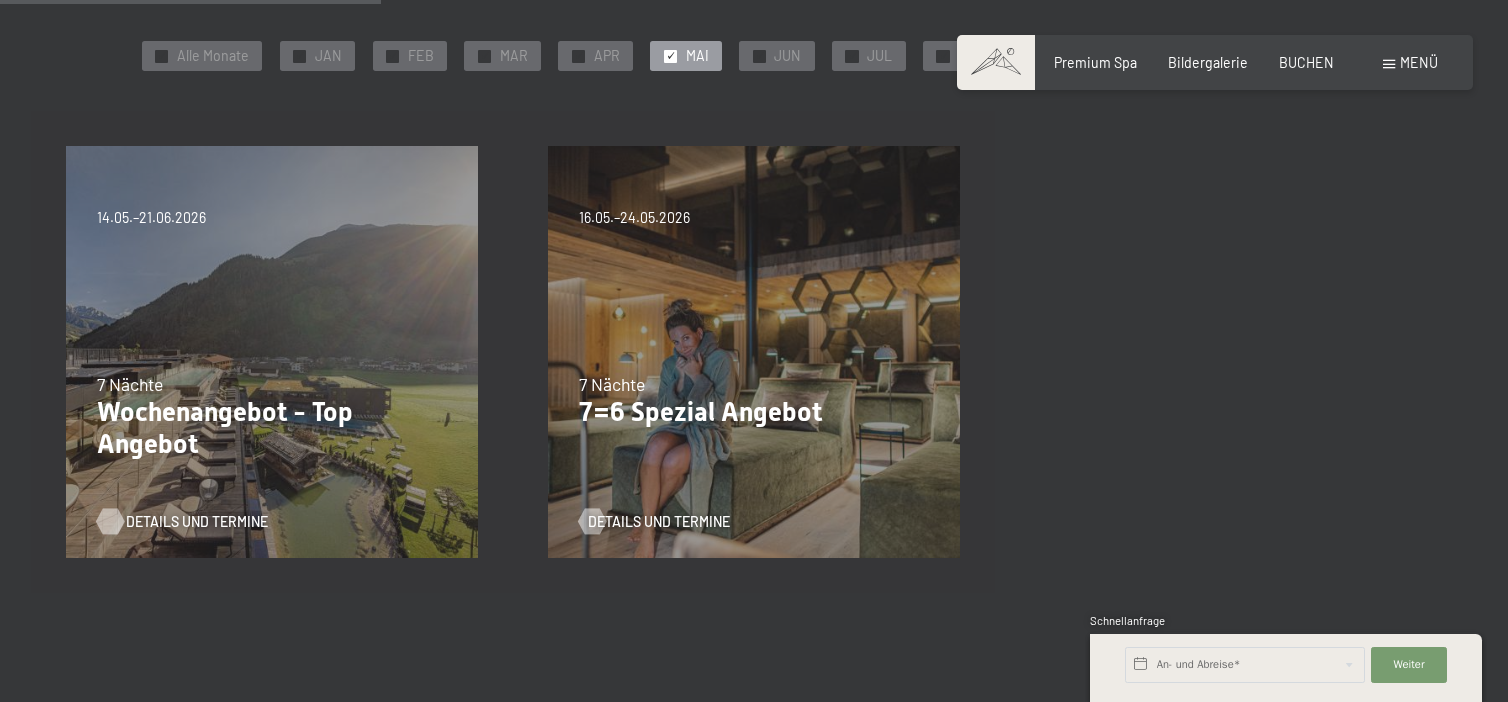 click on "Details und Termine" at bounding box center (197, 522) 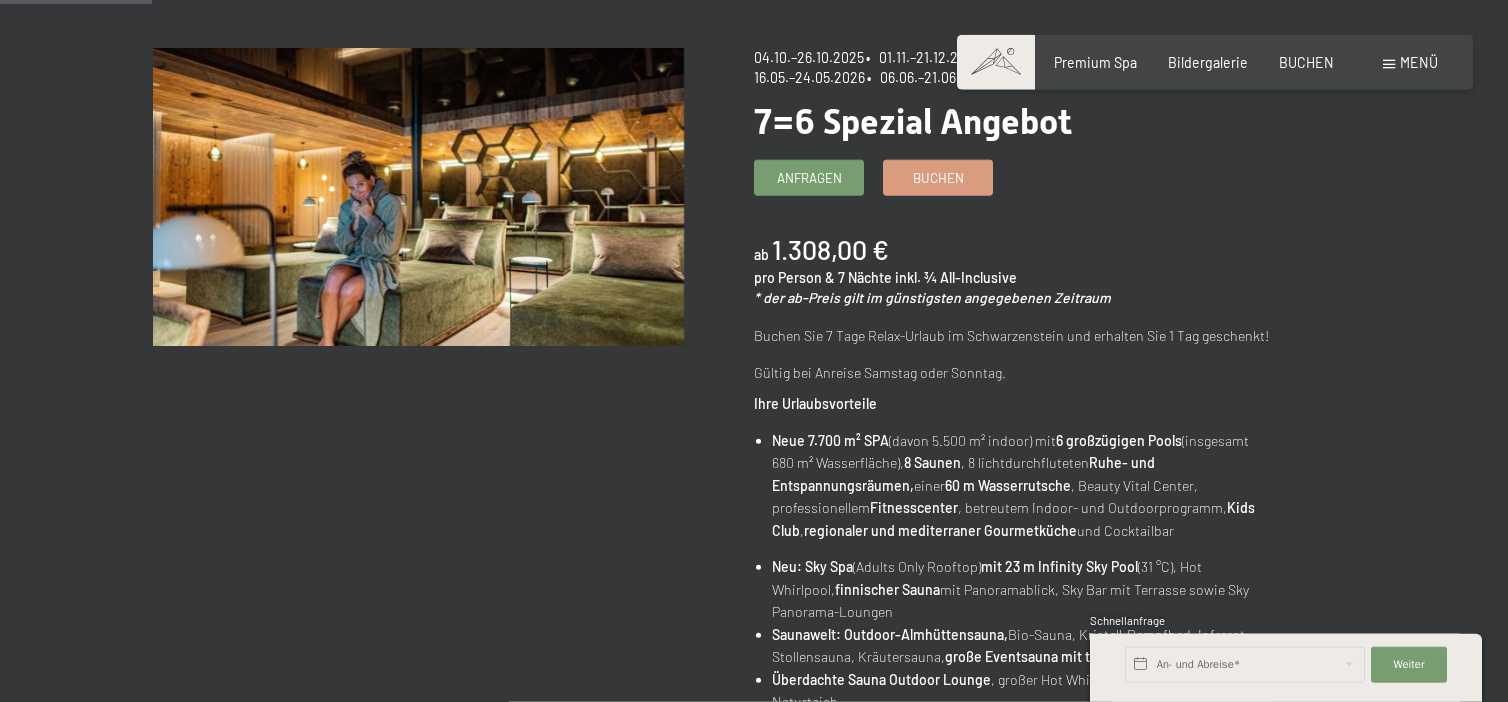 scroll, scrollTop: 0, scrollLeft: 0, axis: both 